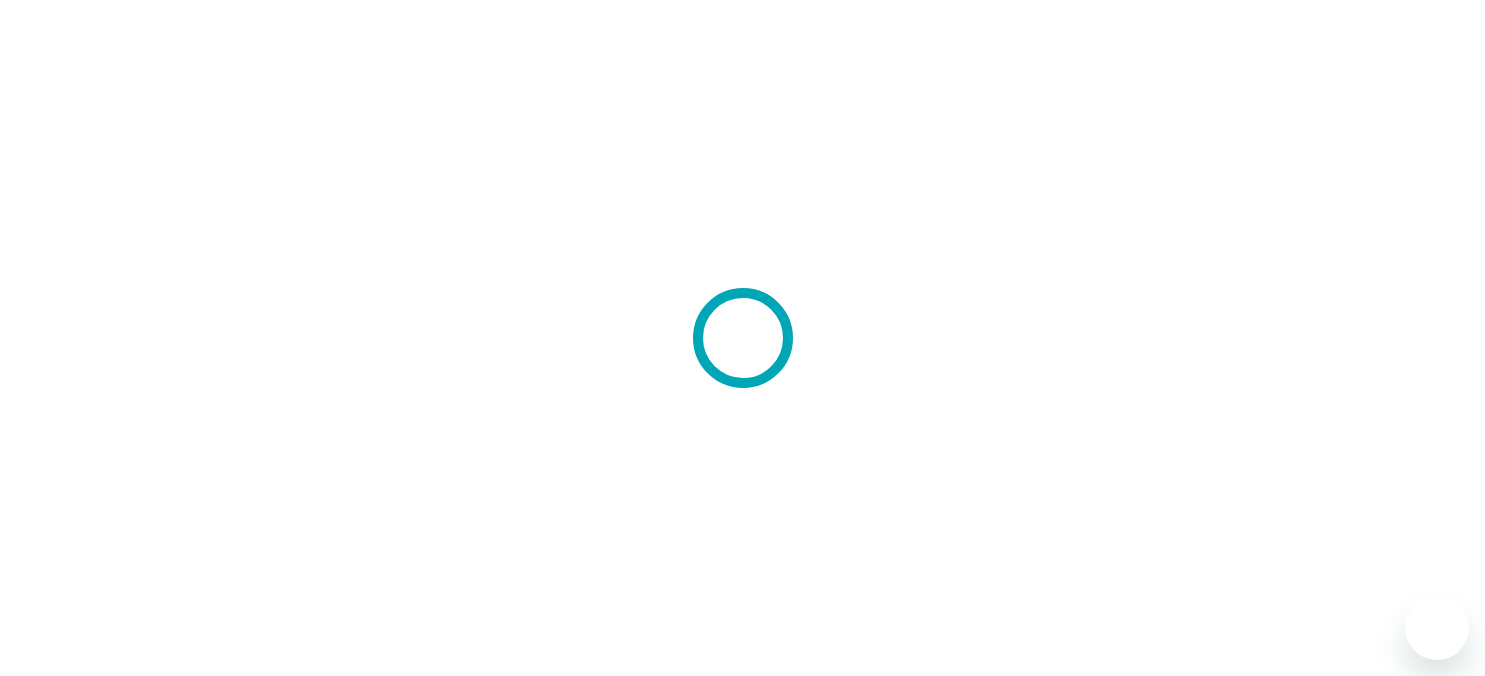 scroll, scrollTop: 0, scrollLeft: 0, axis: both 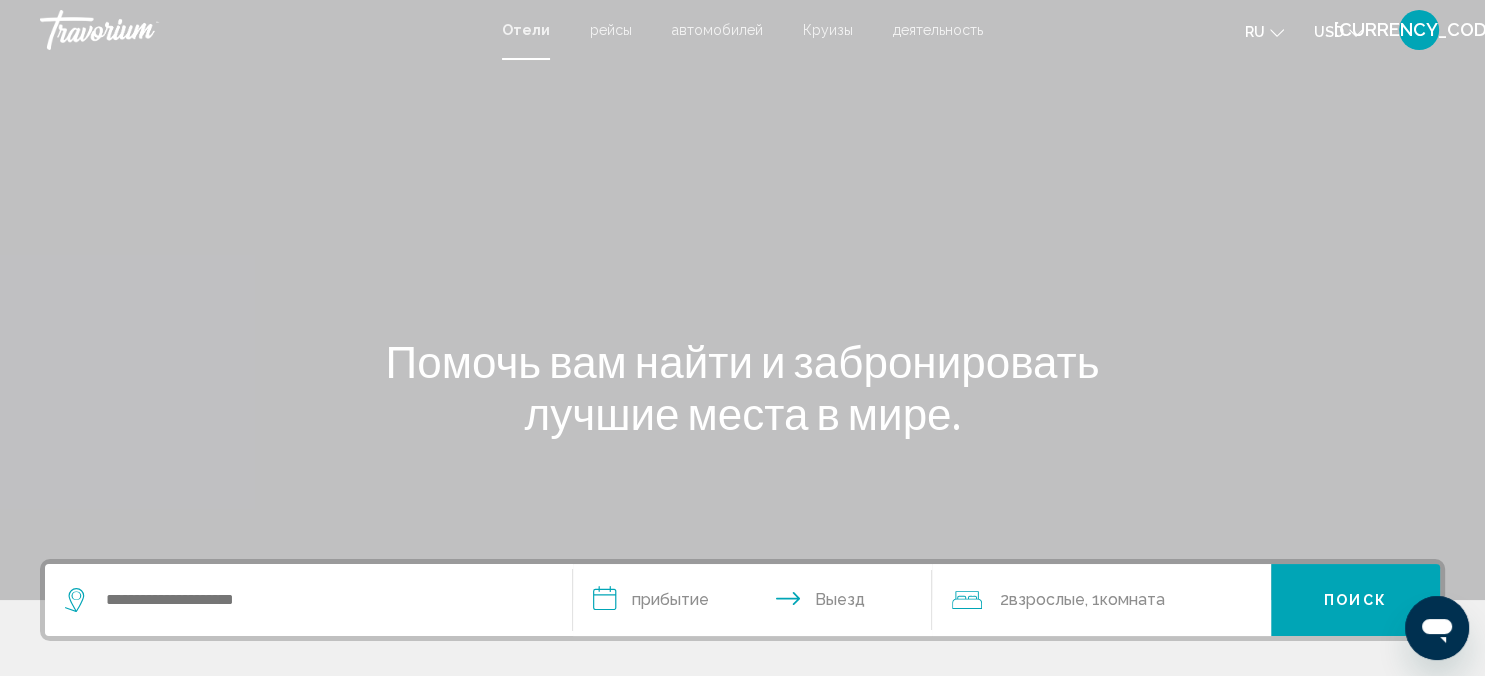 click at bounding box center [742, 300] 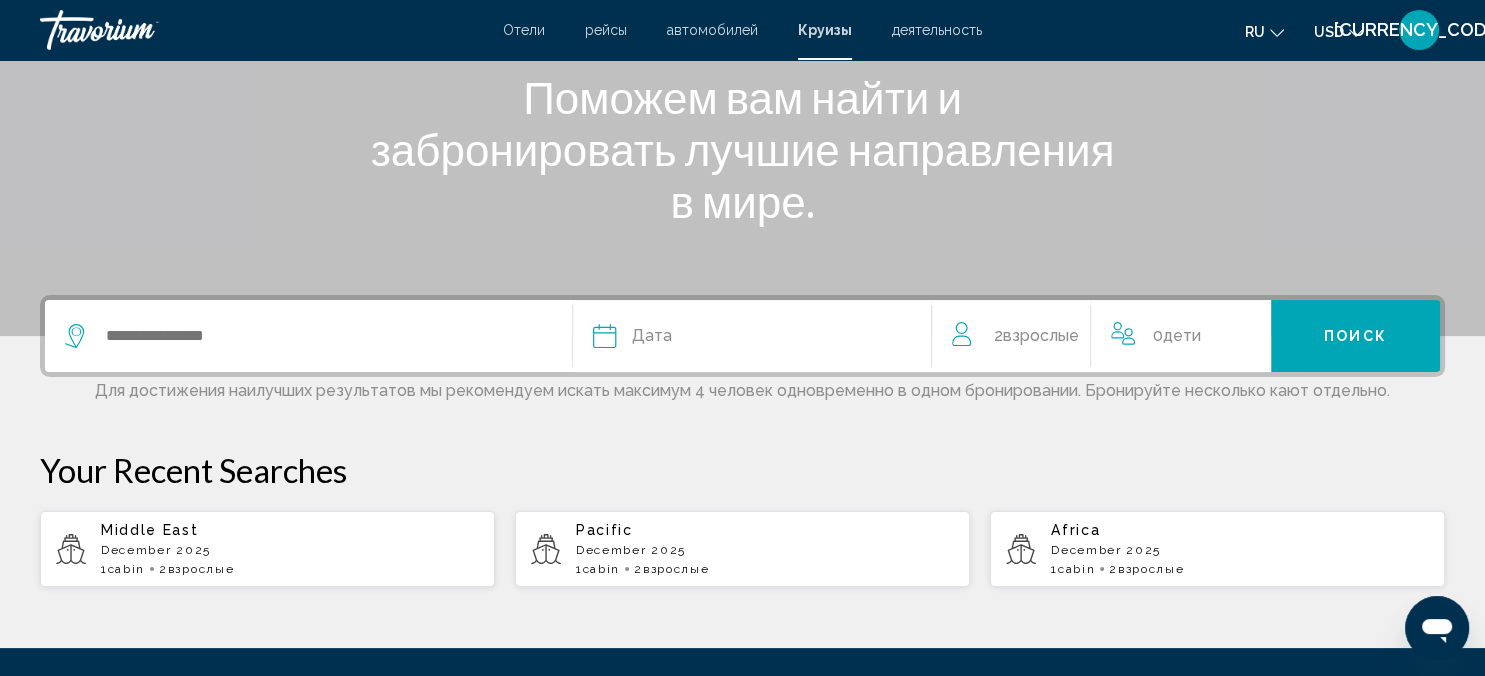 scroll, scrollTop: 316, scrollLeft: 0, axis: vertical 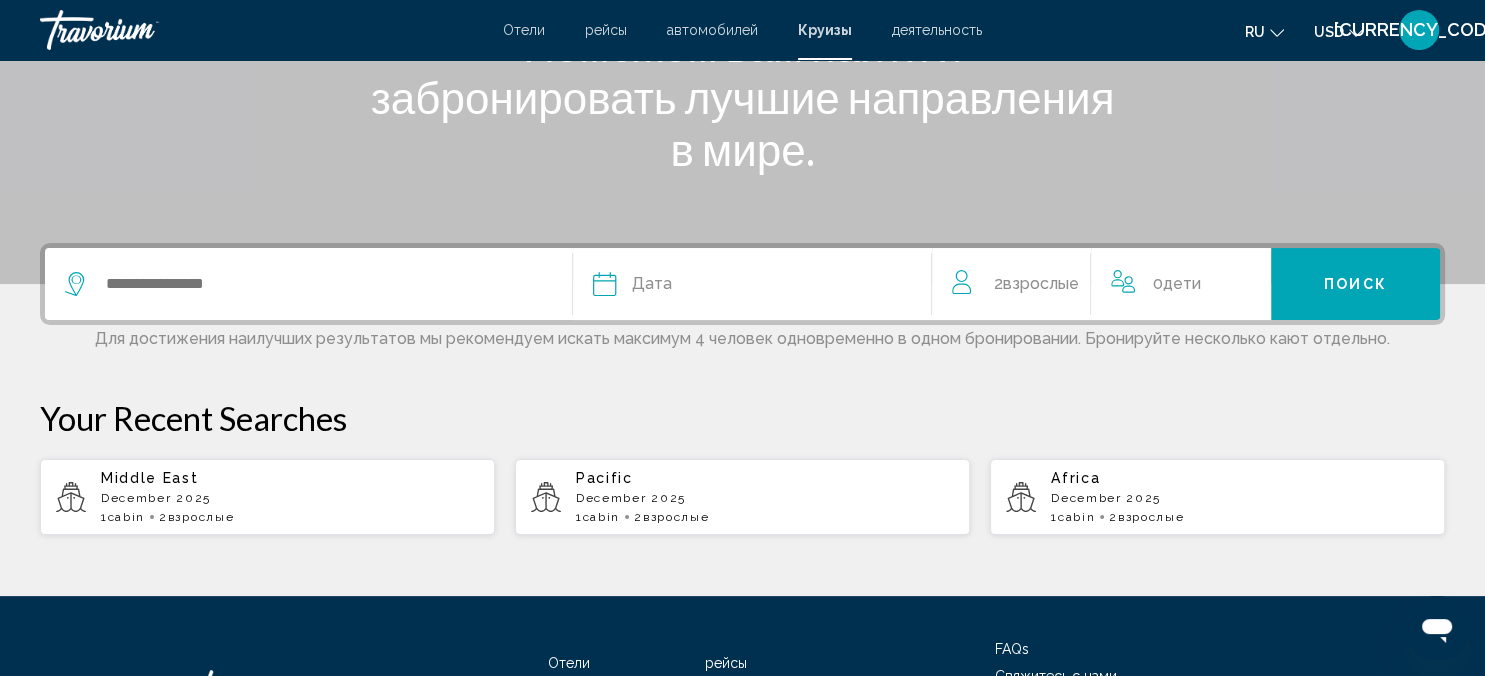 click at bounding box center [308, 284] 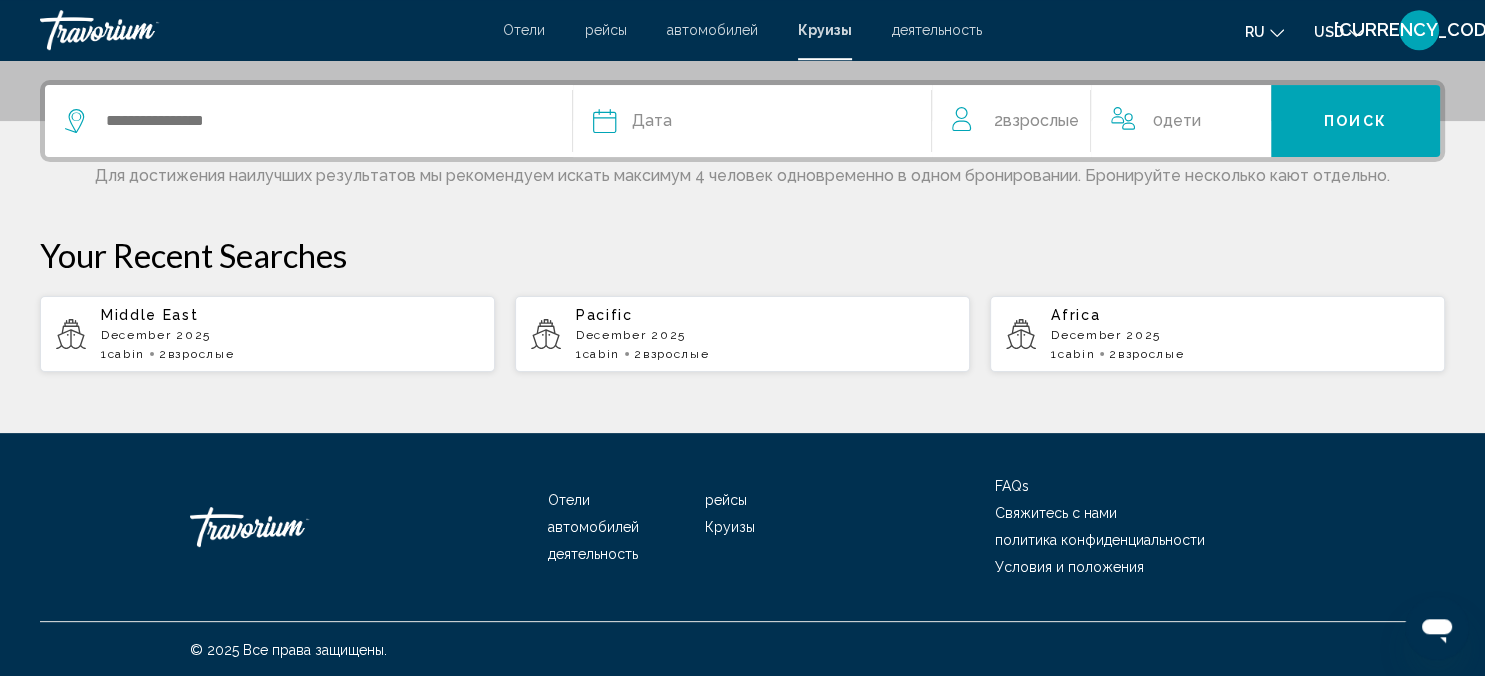 scroll, scrollTop: 480, scrollLeft: 0, axis: vertical 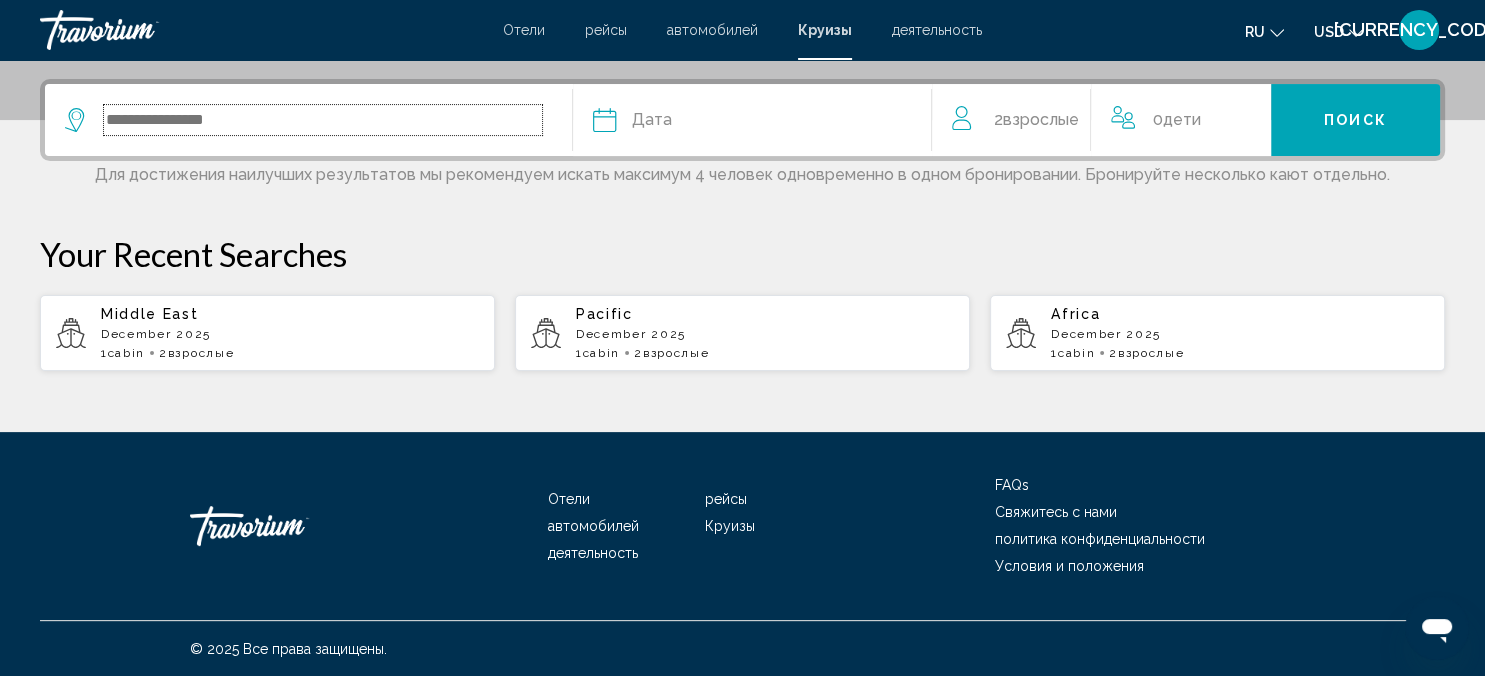 click at bounding box center (323, 120) 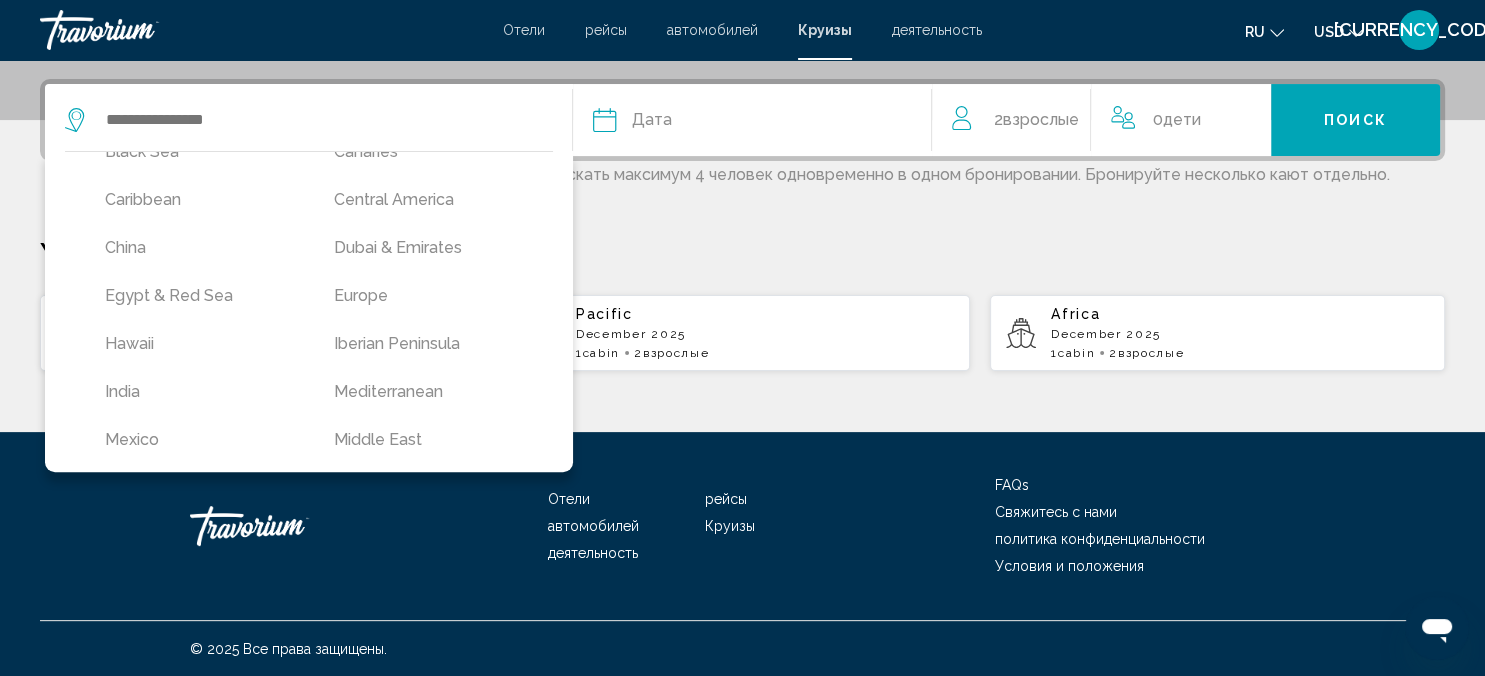 scroll, scrollTop: 232, scrollLeft: 0, axis: vertical 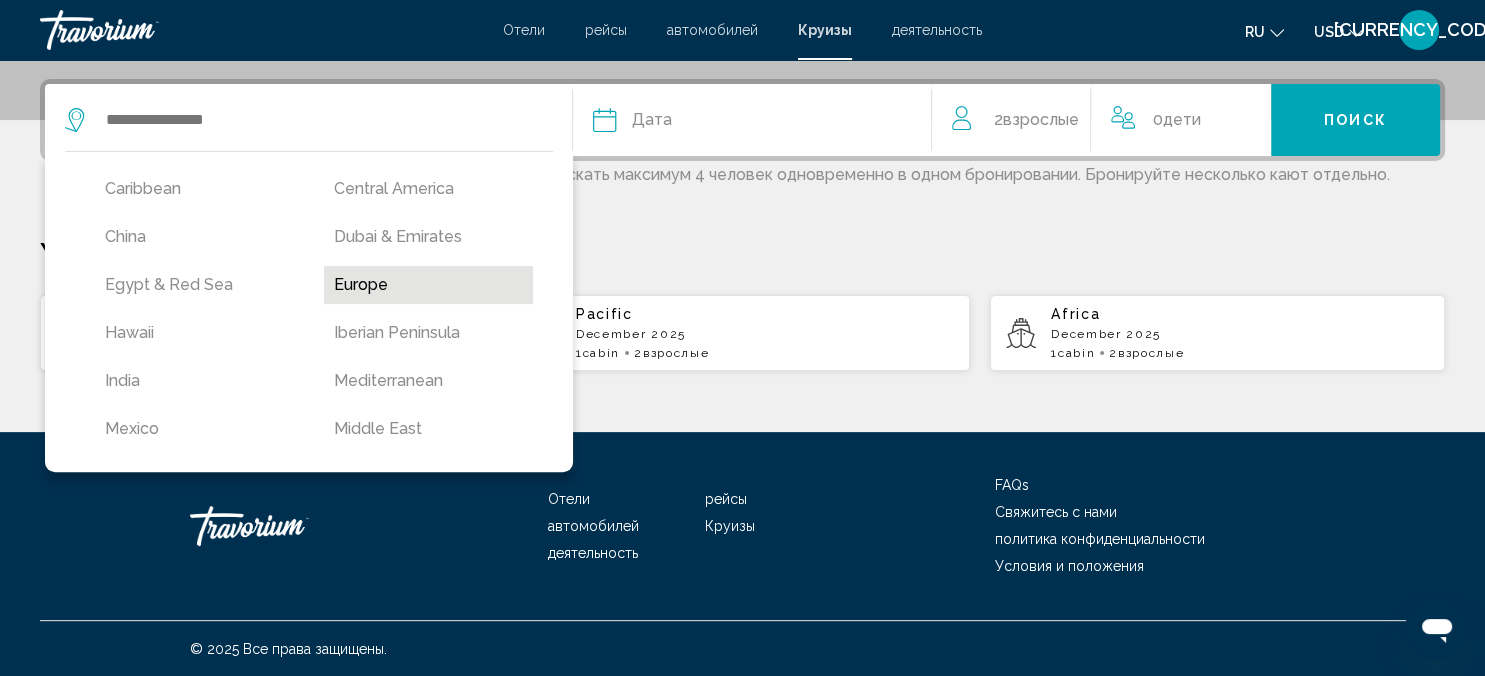 click on "Europe" at bounding box center (428, 285) 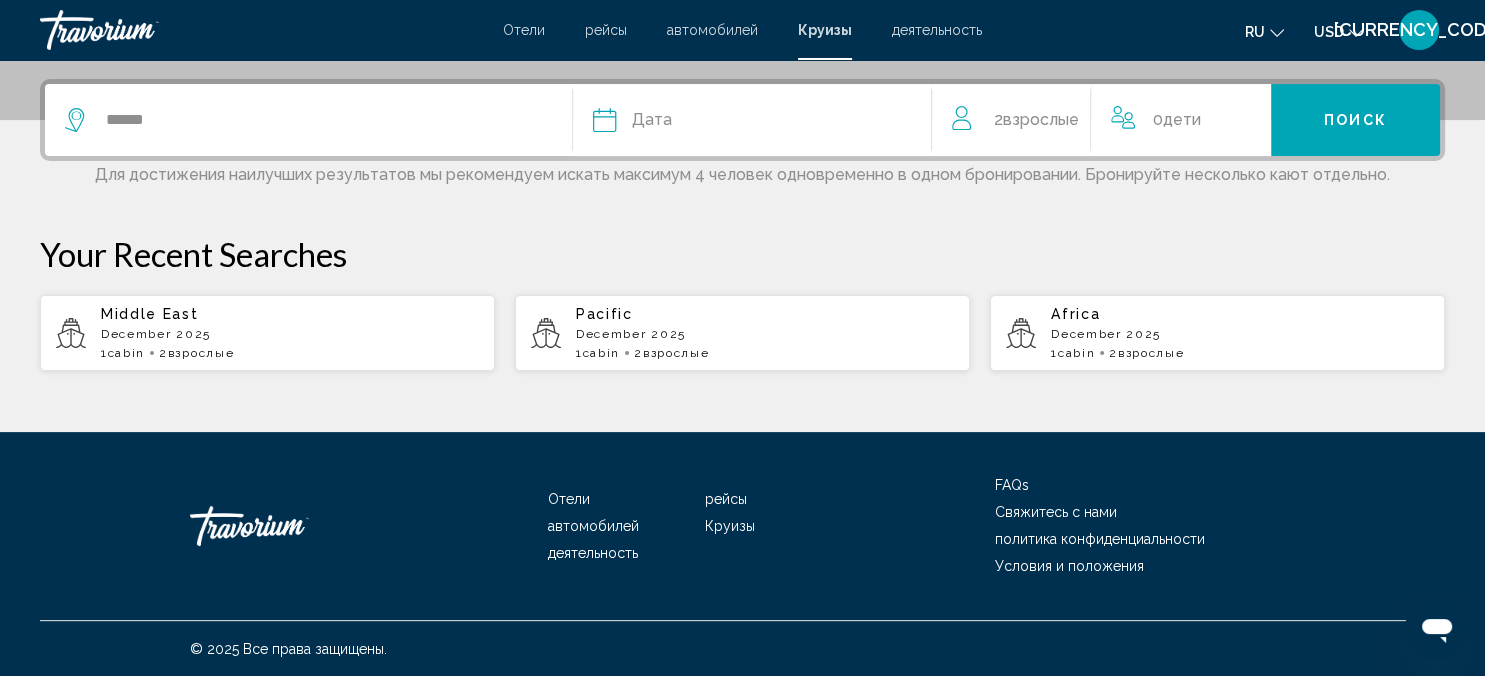 click on "December 2025" at bounding box center (765, 334) 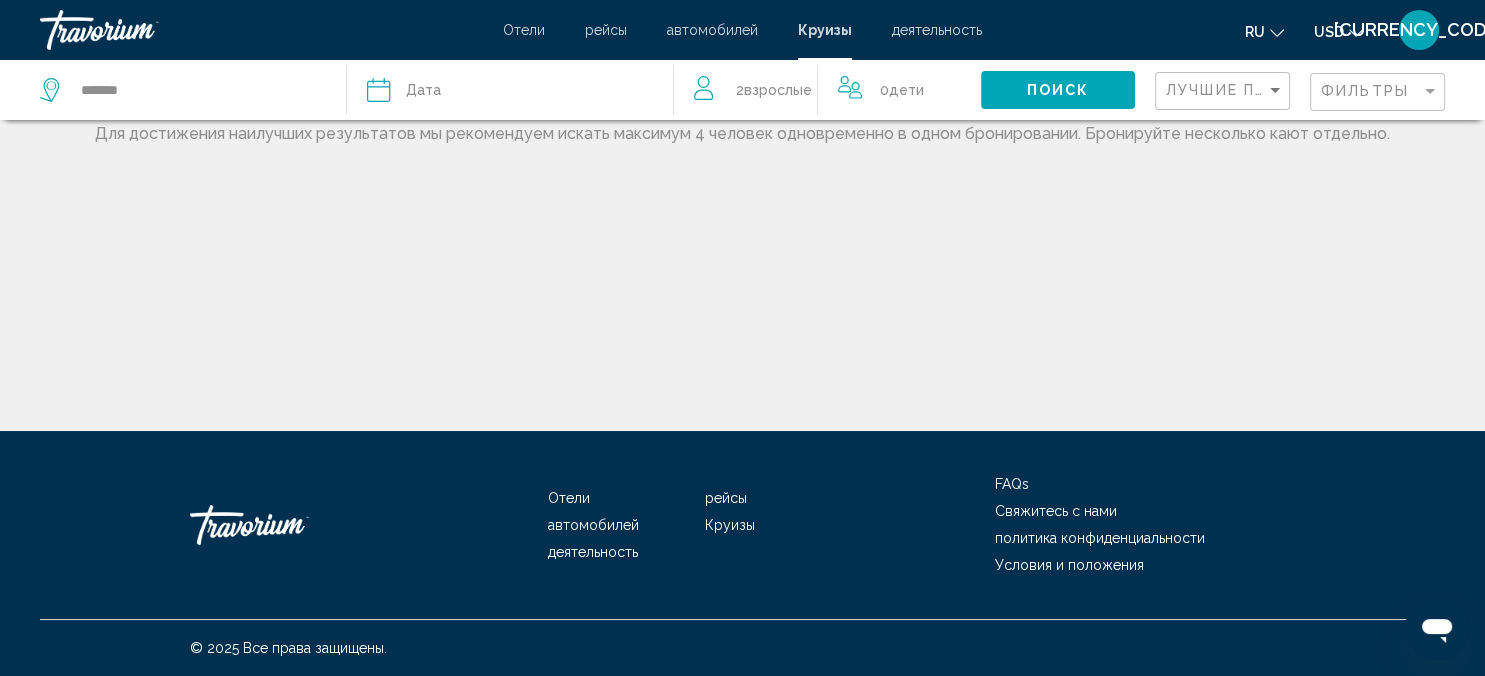 scroll, scrollTop: 0, scrollLeft: 0, axis: both 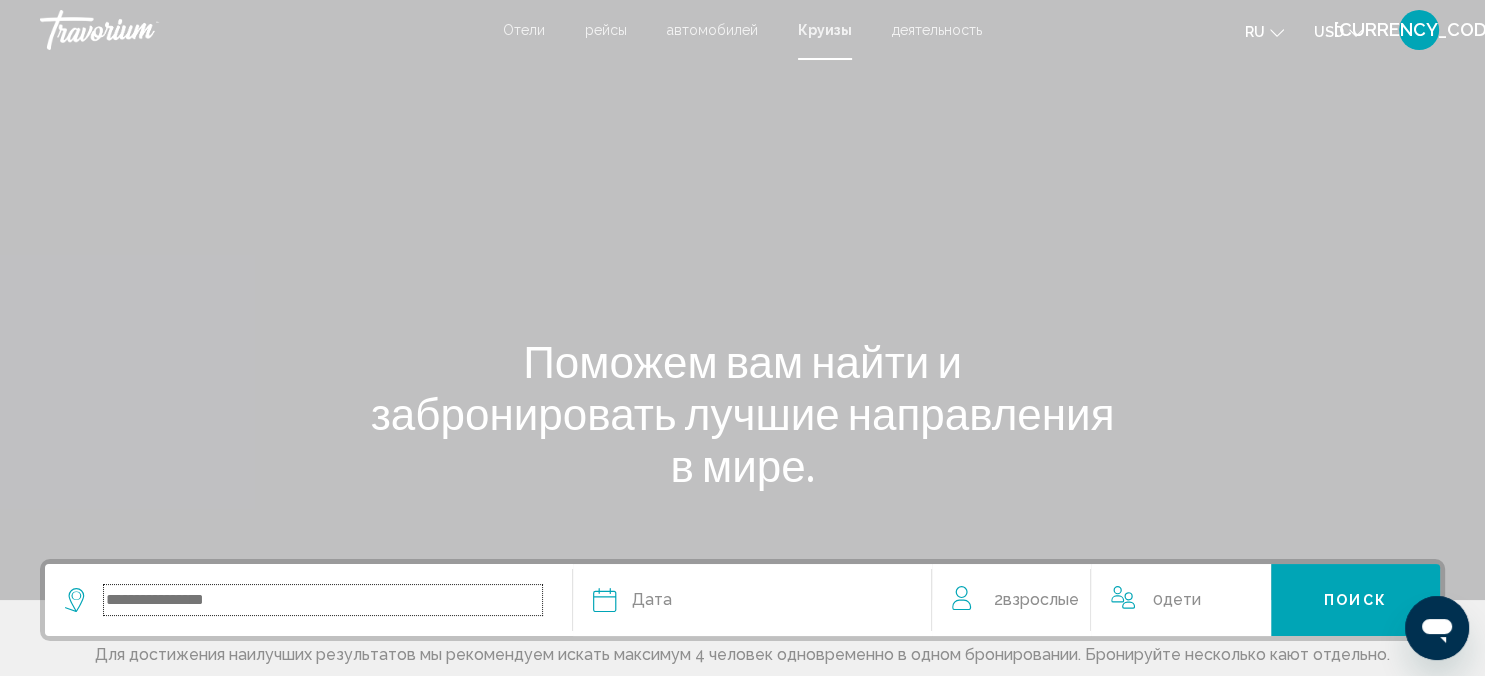 click at bounding box center [323, 600] 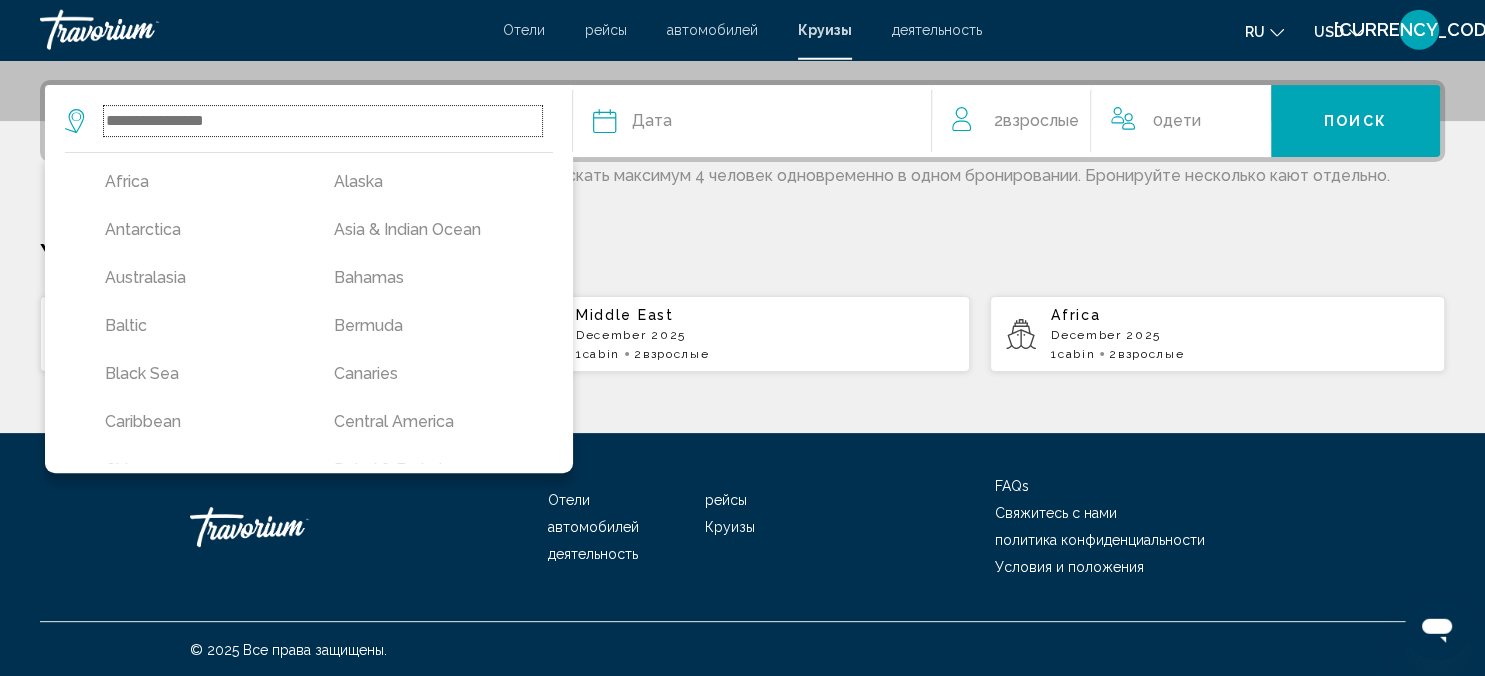 scroll, scrollTop: 480, scrollLeft: 0, axis: vertical 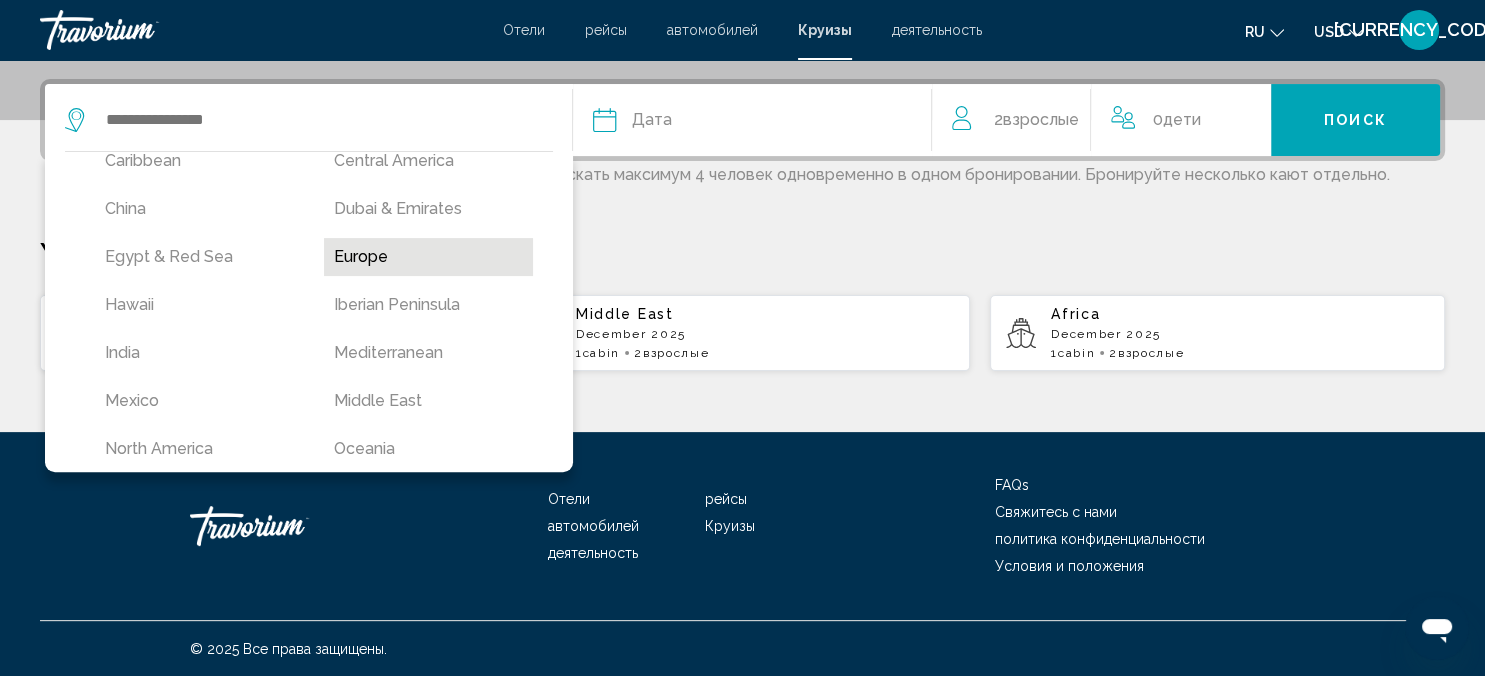 click on "Europe" at bounding box center [428, 257] 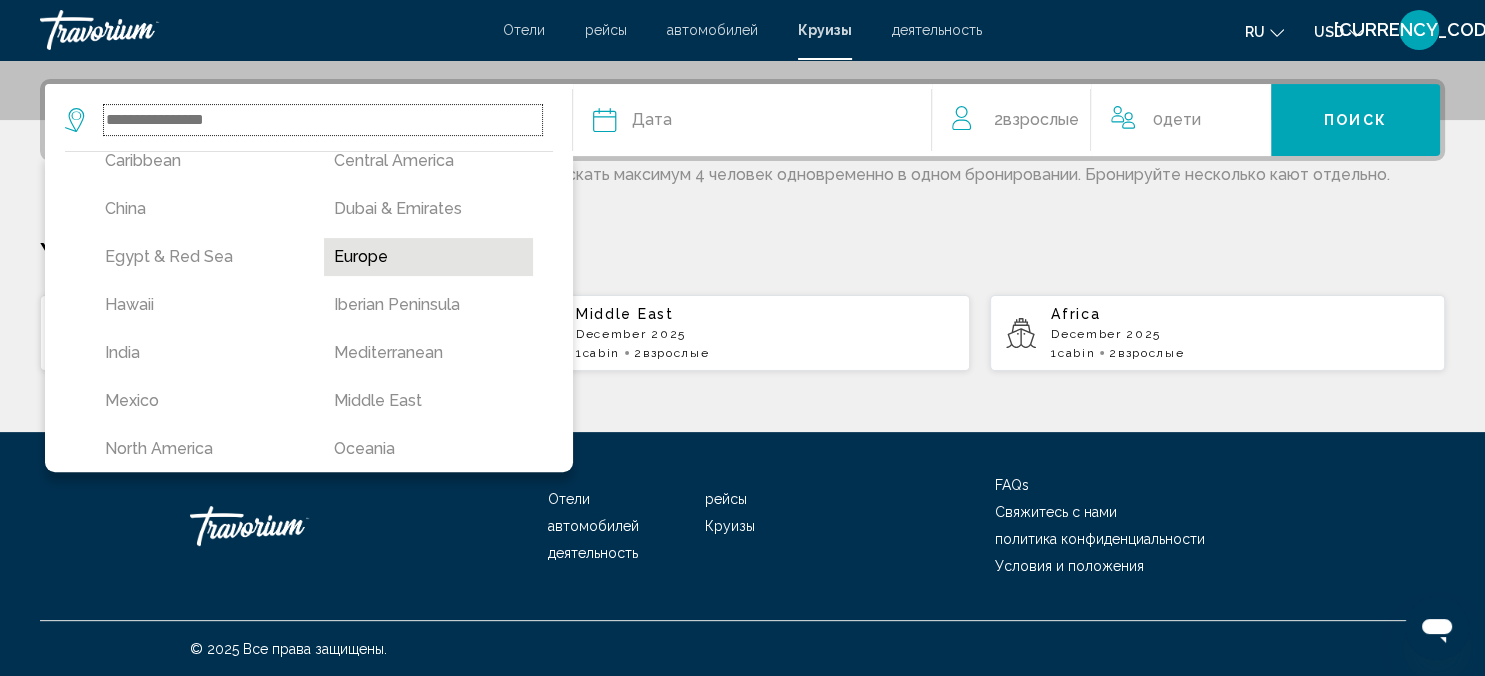 type on "******" 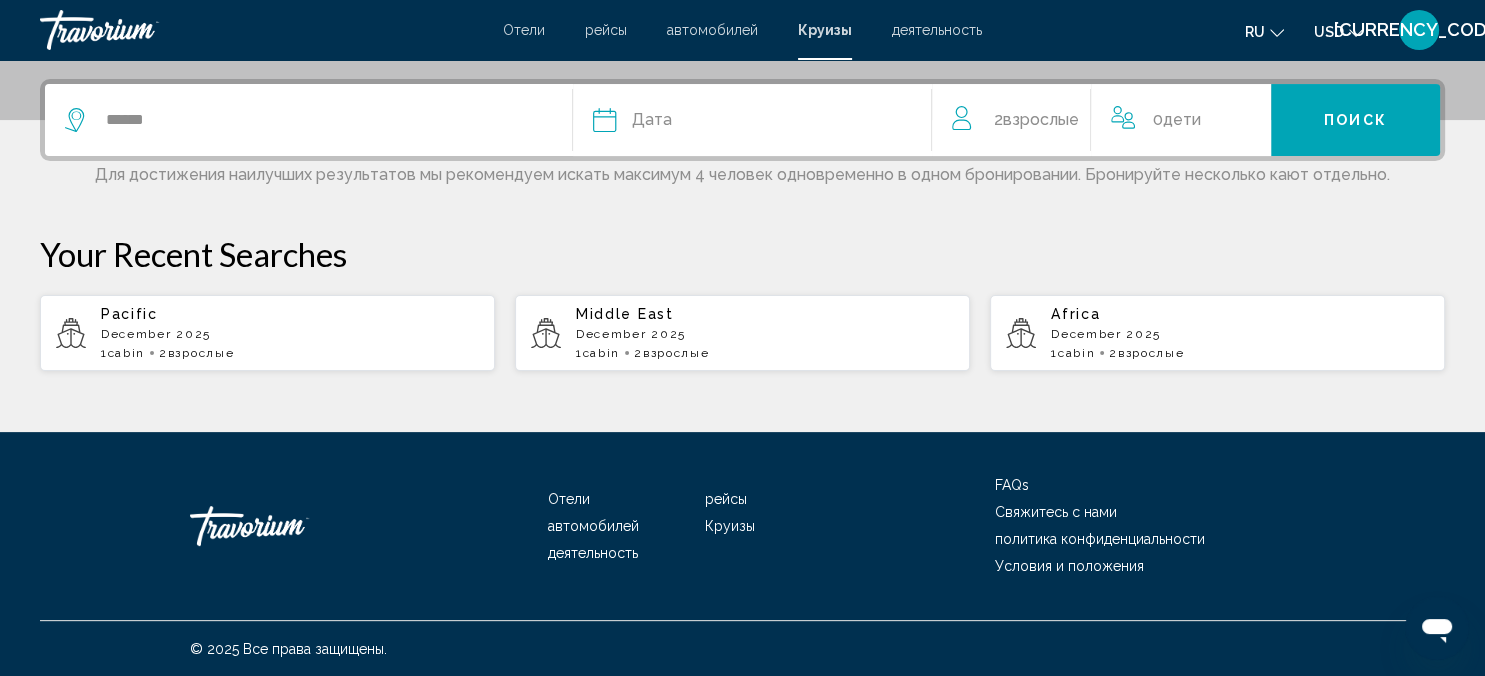 click on "Дата" 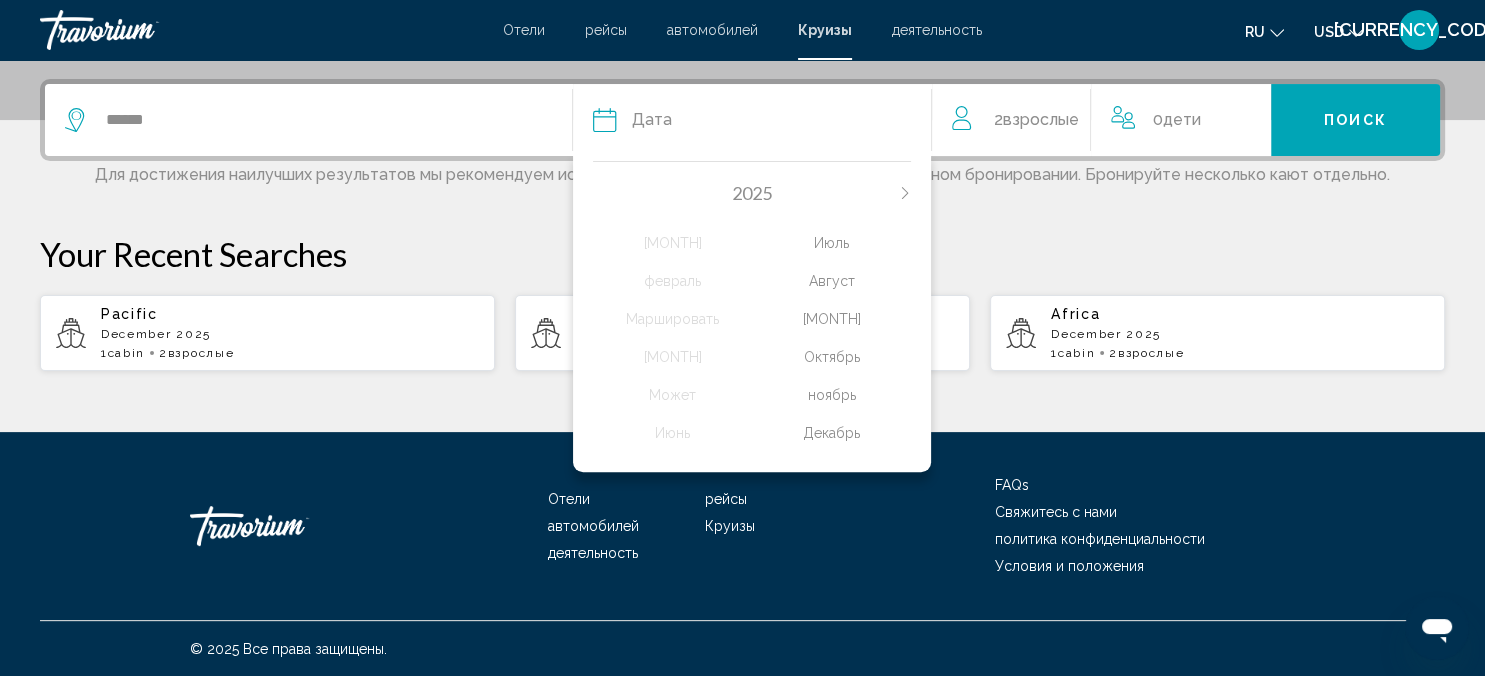 click 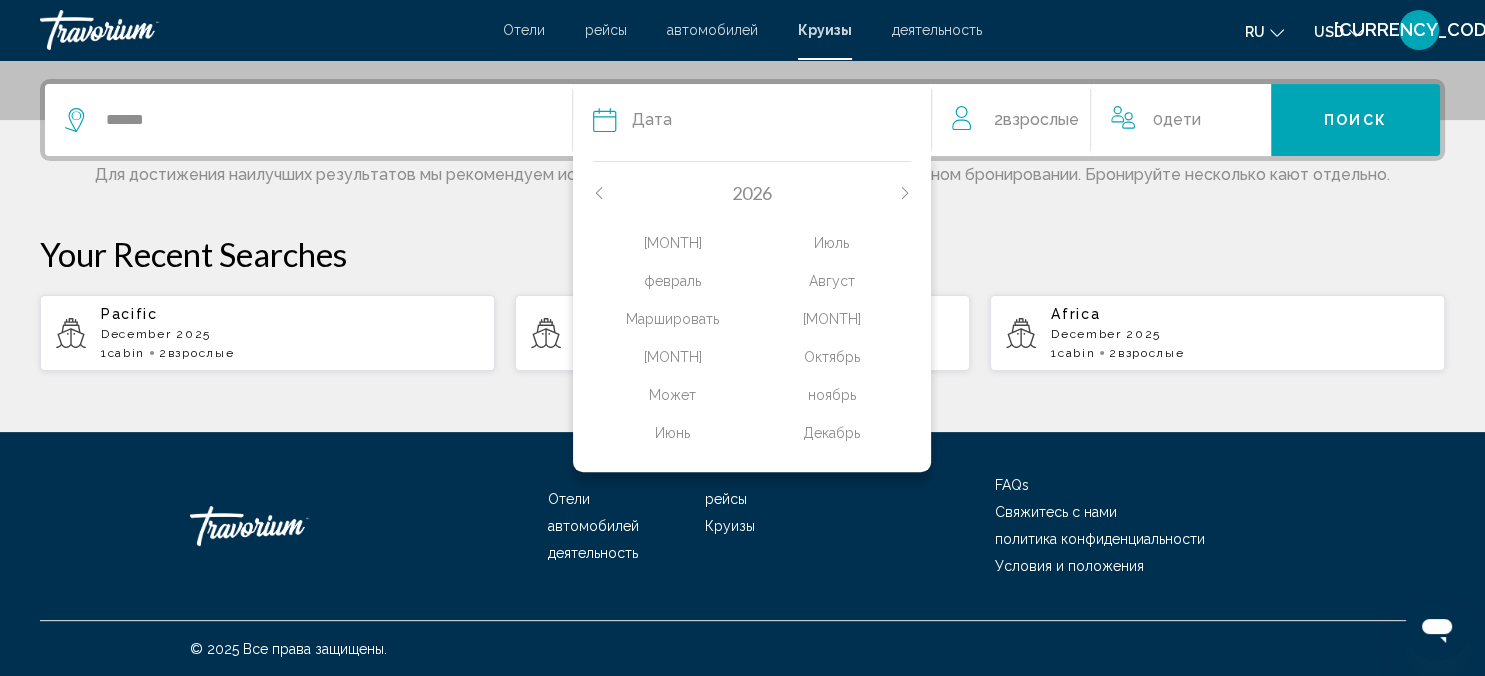 click on "Июнь" 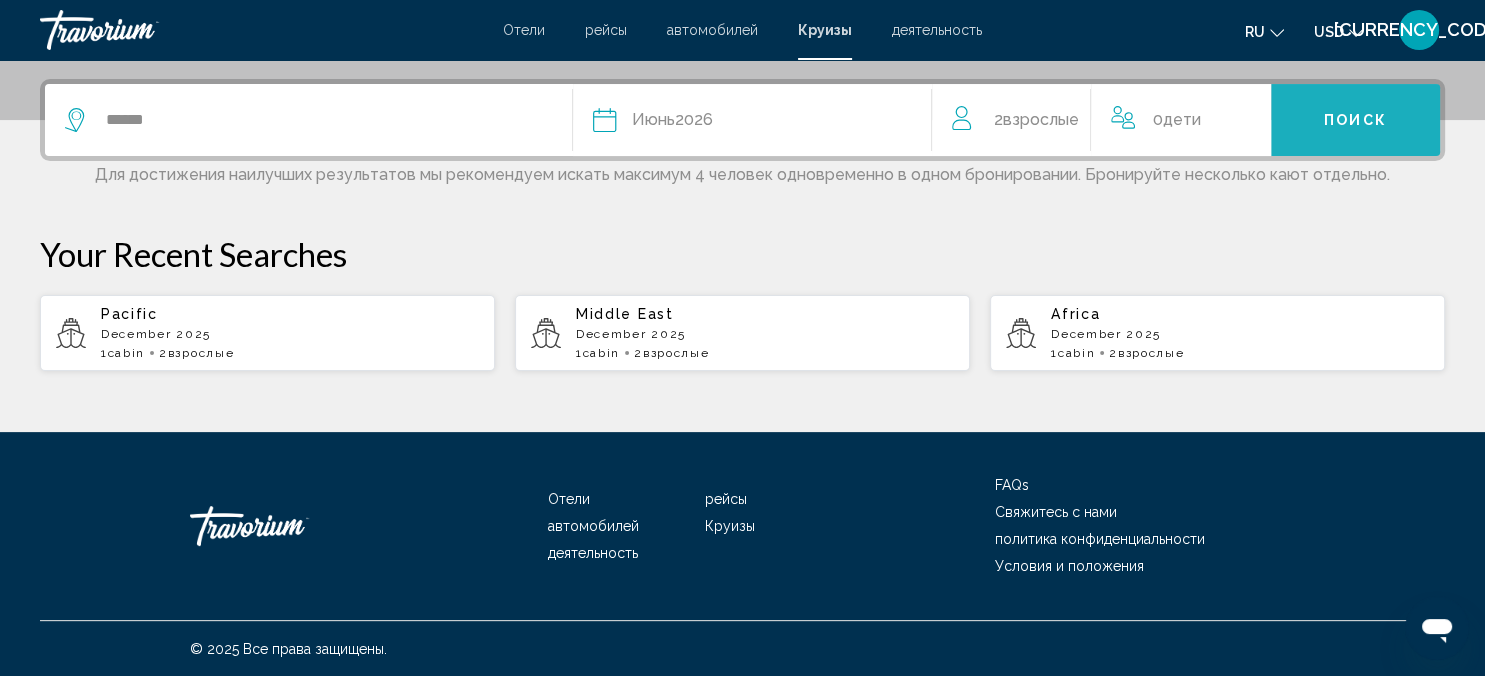 click on "Поиск" at bounding box center (1355, 121) 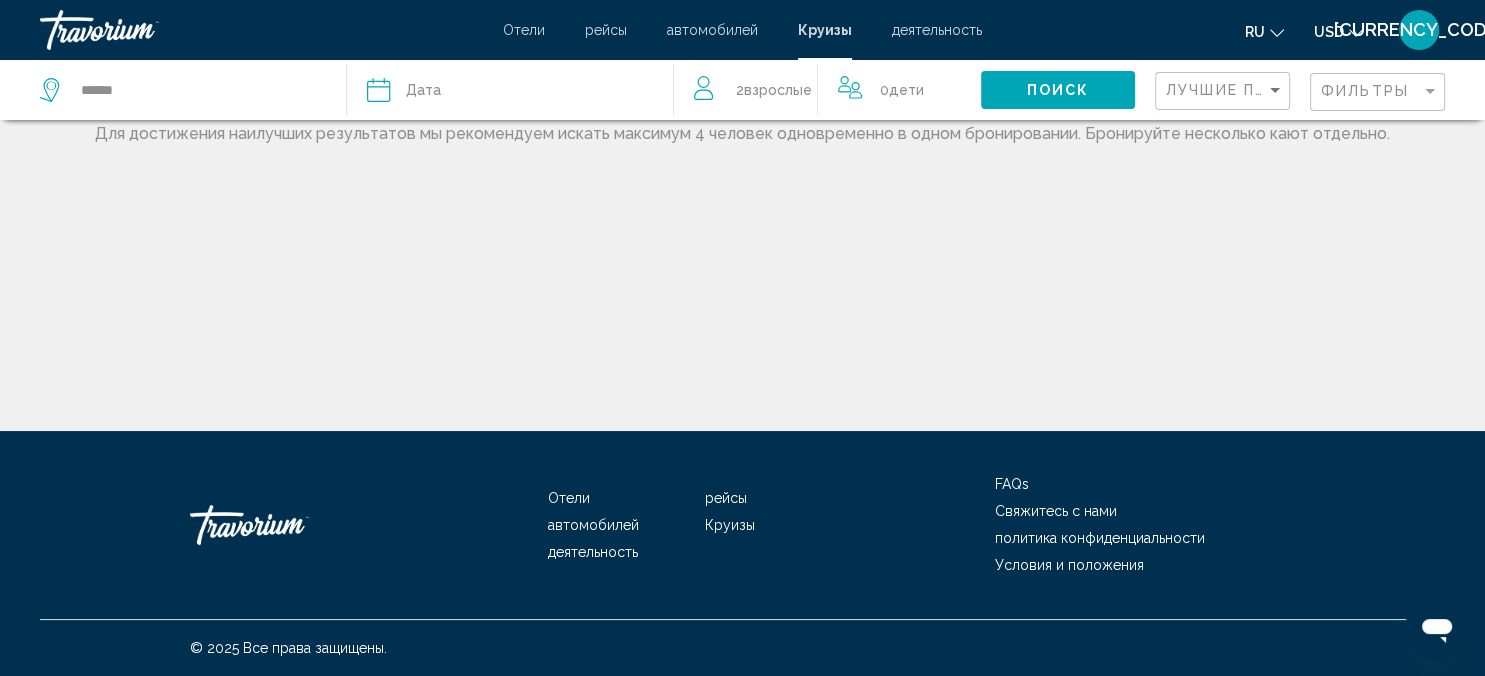 scroll, scrollTop: 0, scrollLeft: 0, axis: both 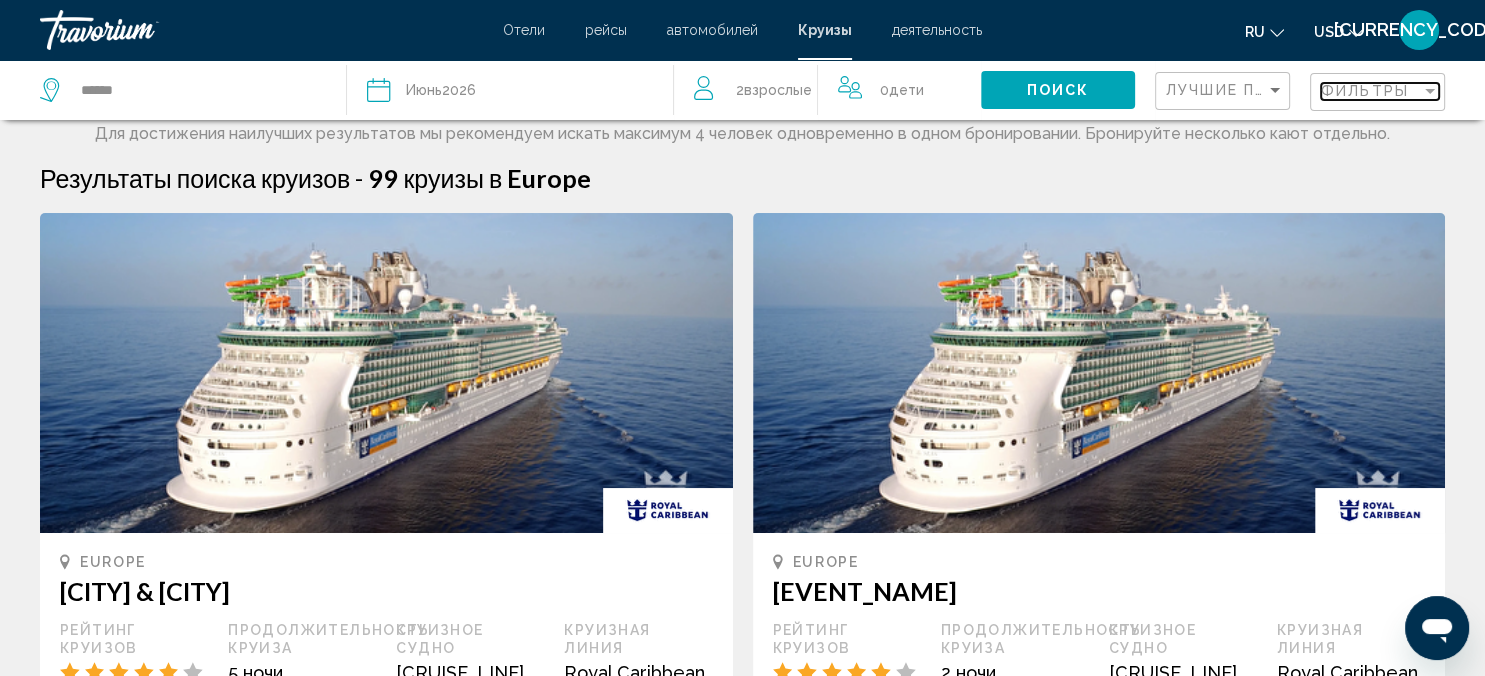 click on "Фильтры" at bounding box center (1365, 91) 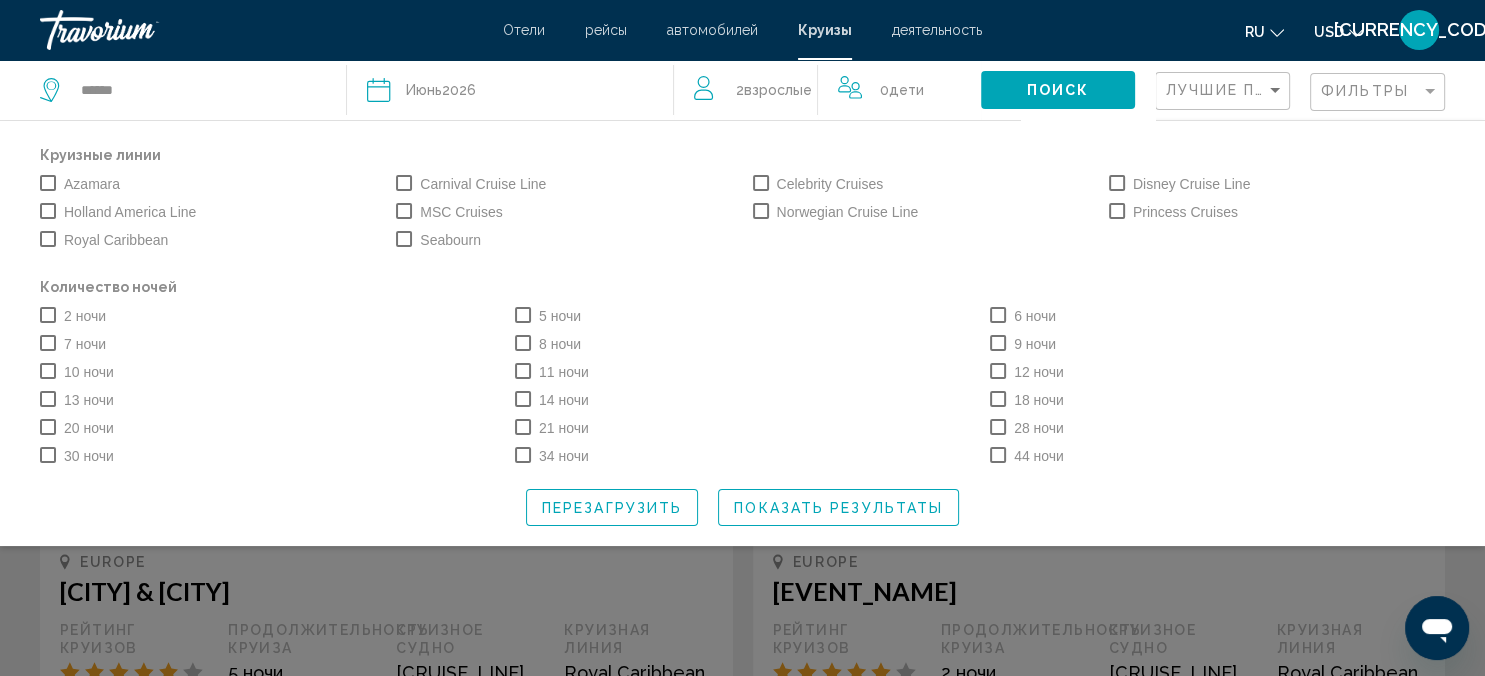 click on "Дата [MONTH]  2026" 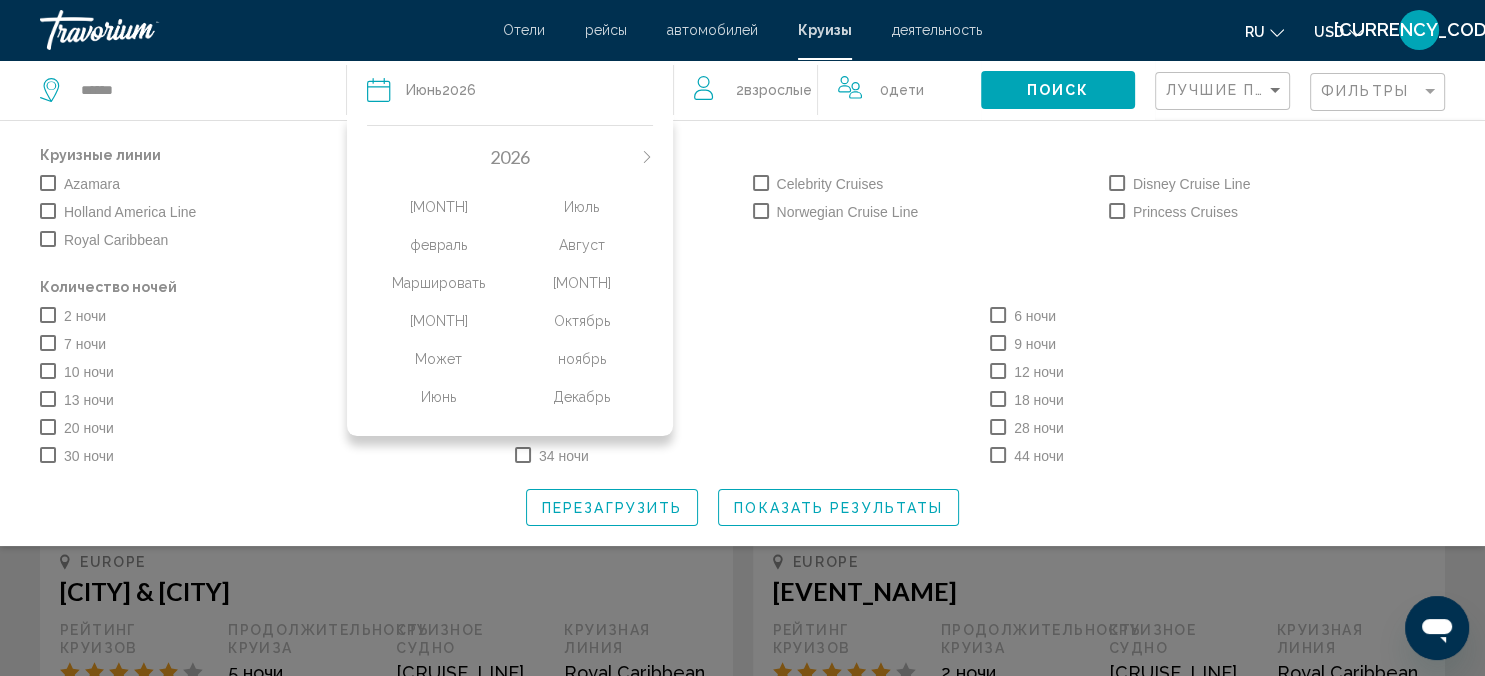 click on "Дата [MONTH]  2026" 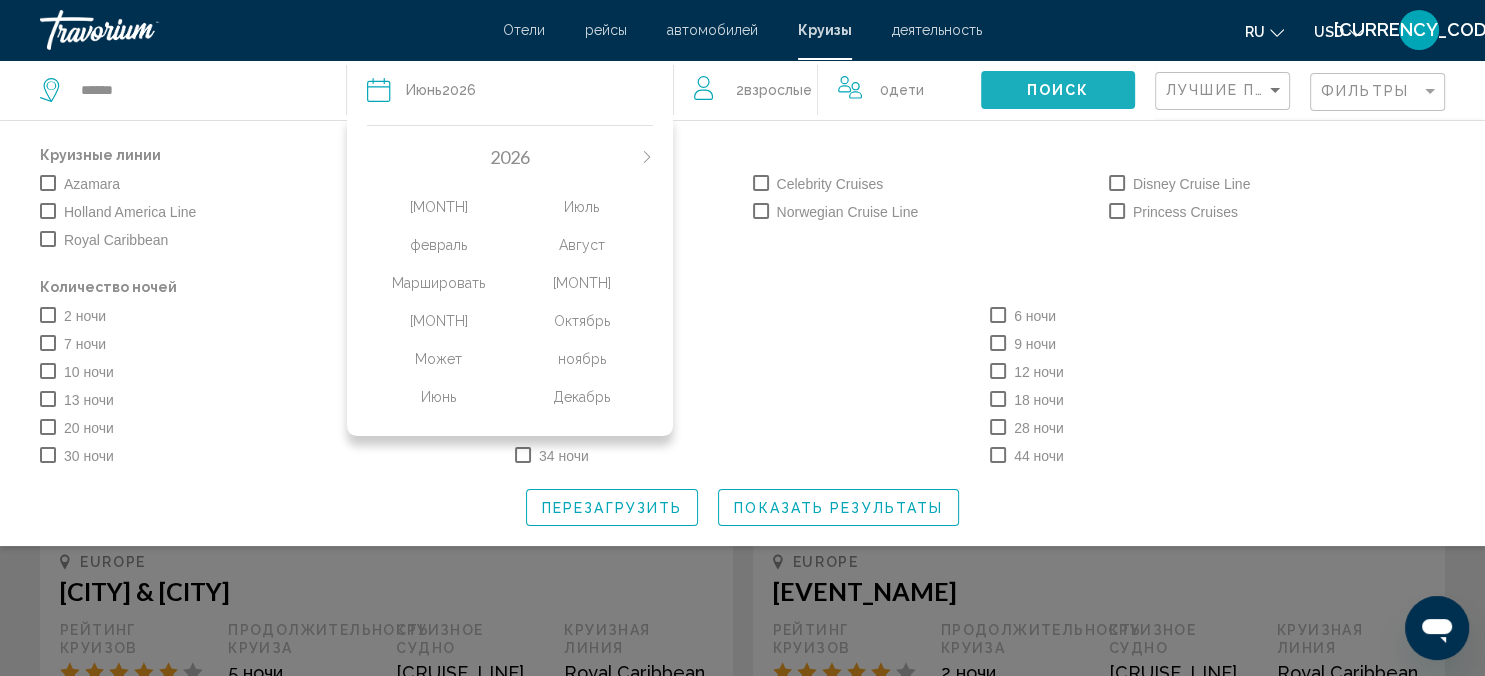 click on "Поиск" 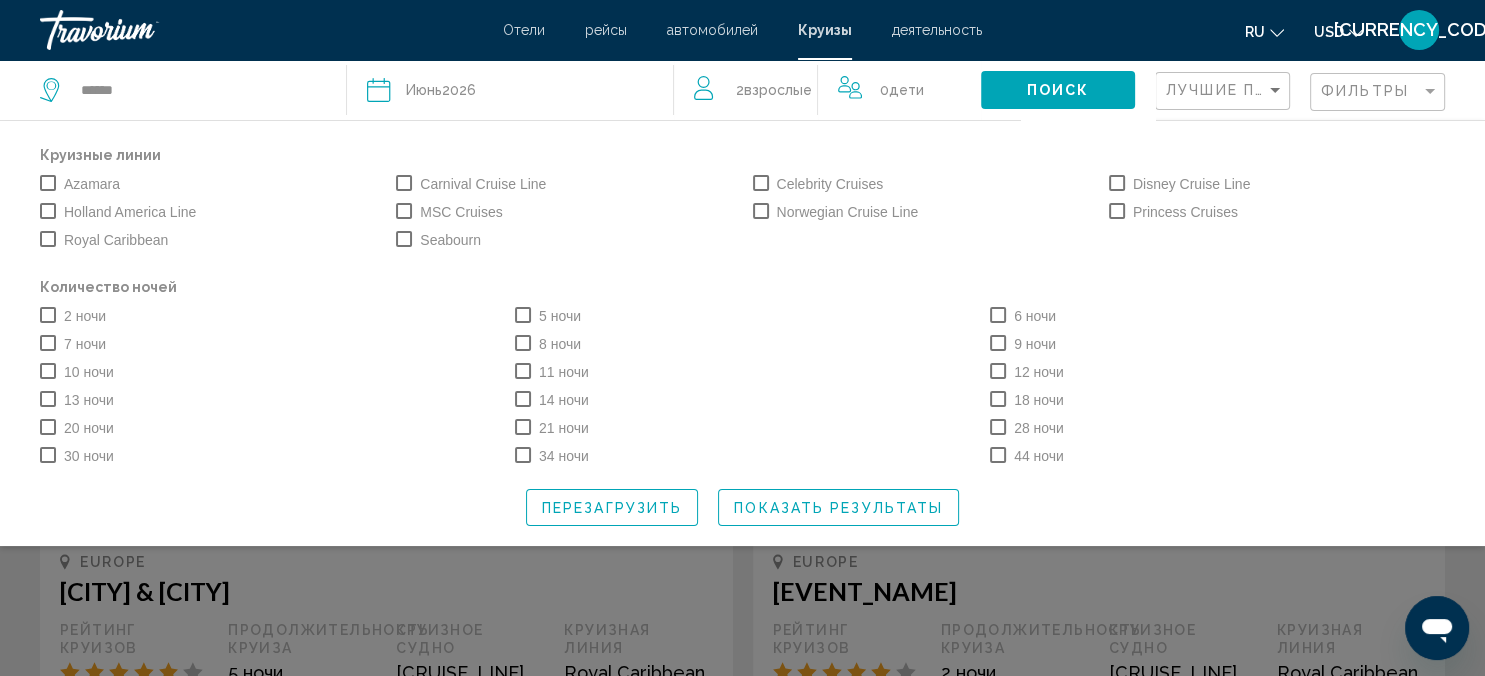 click at bounding box center (523, 315) 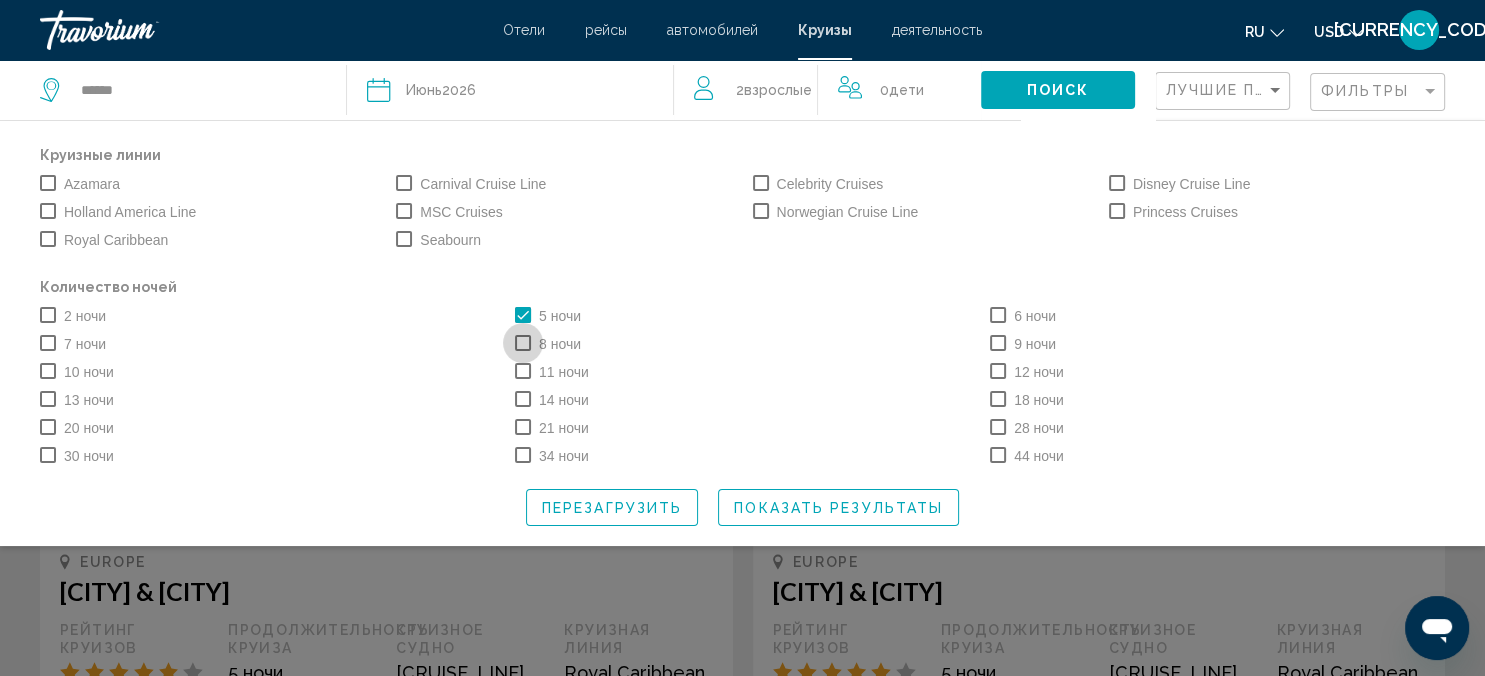 click at bounding box center [523, 343] 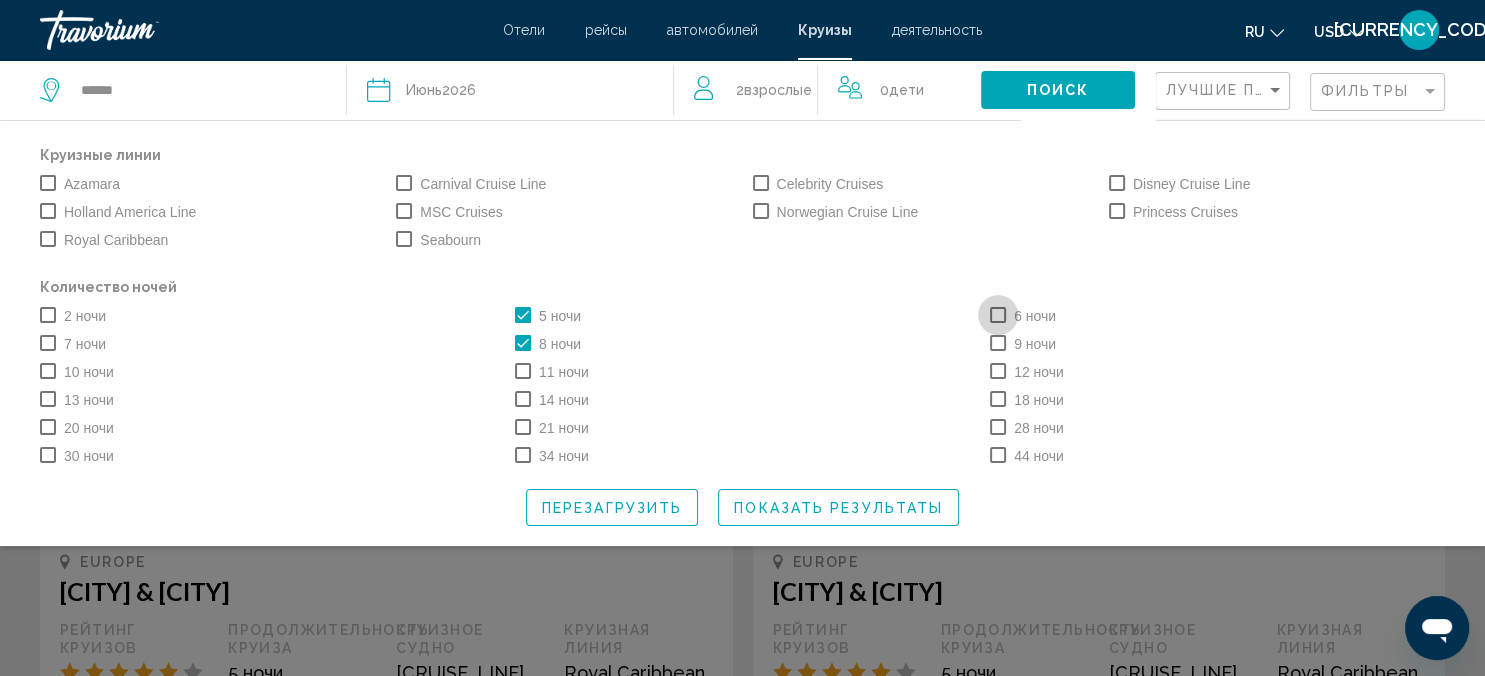 click at bounding box center (998, 315) 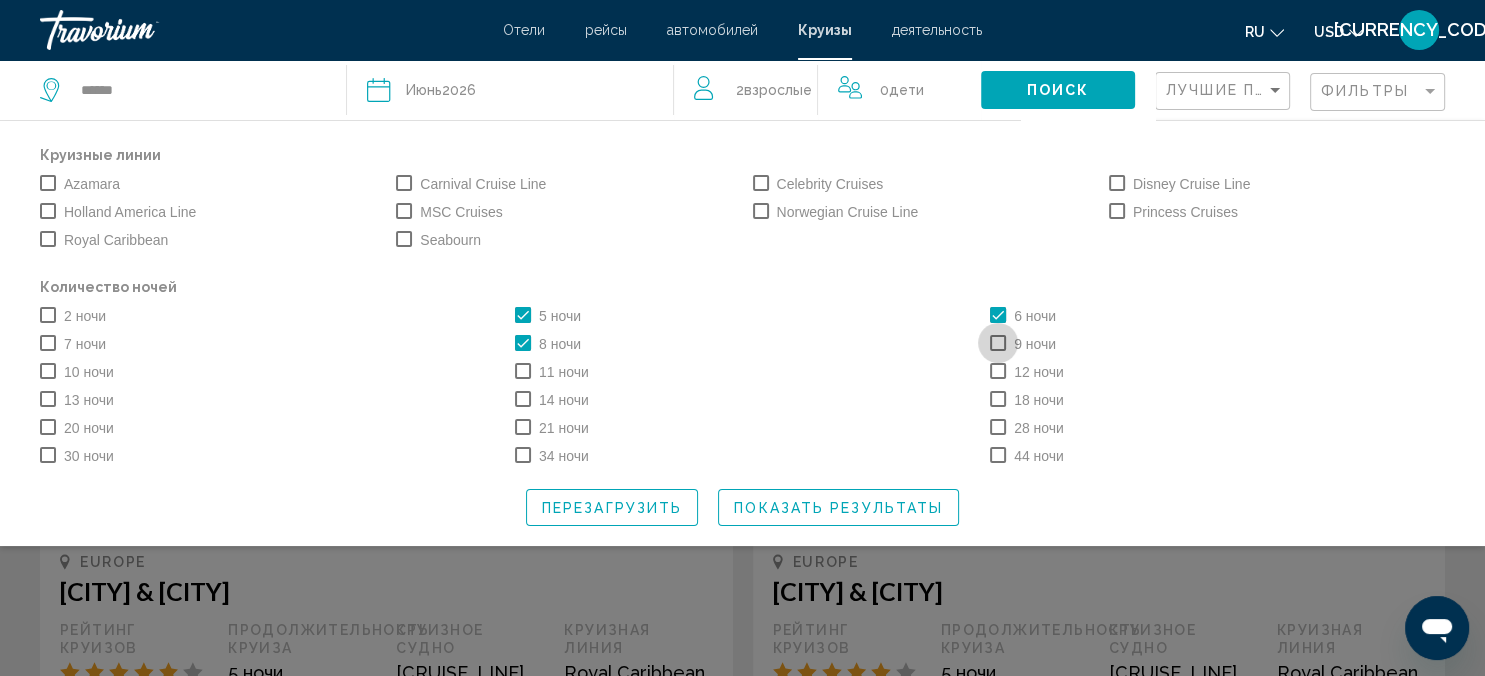 click at bounding box center [998, 343] 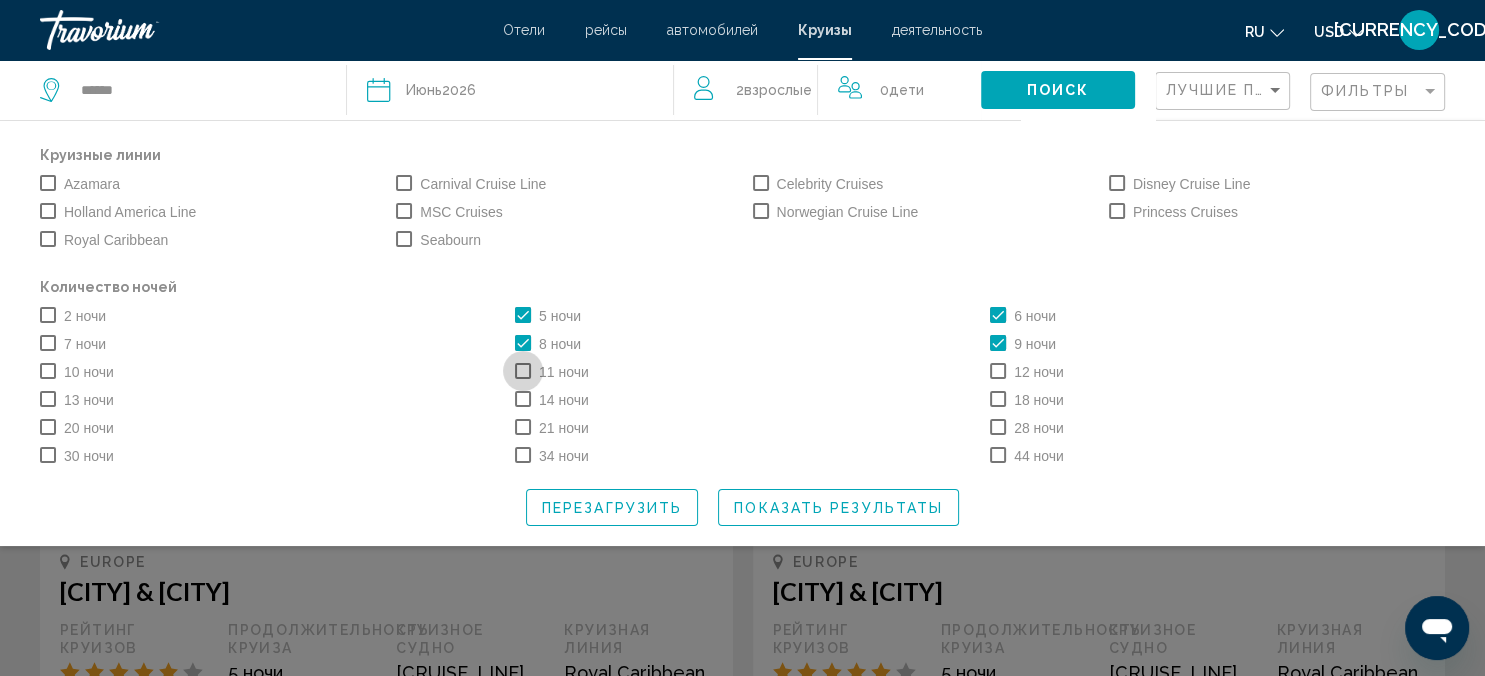 click on "11 ночи" at bounding box center [552, 372] 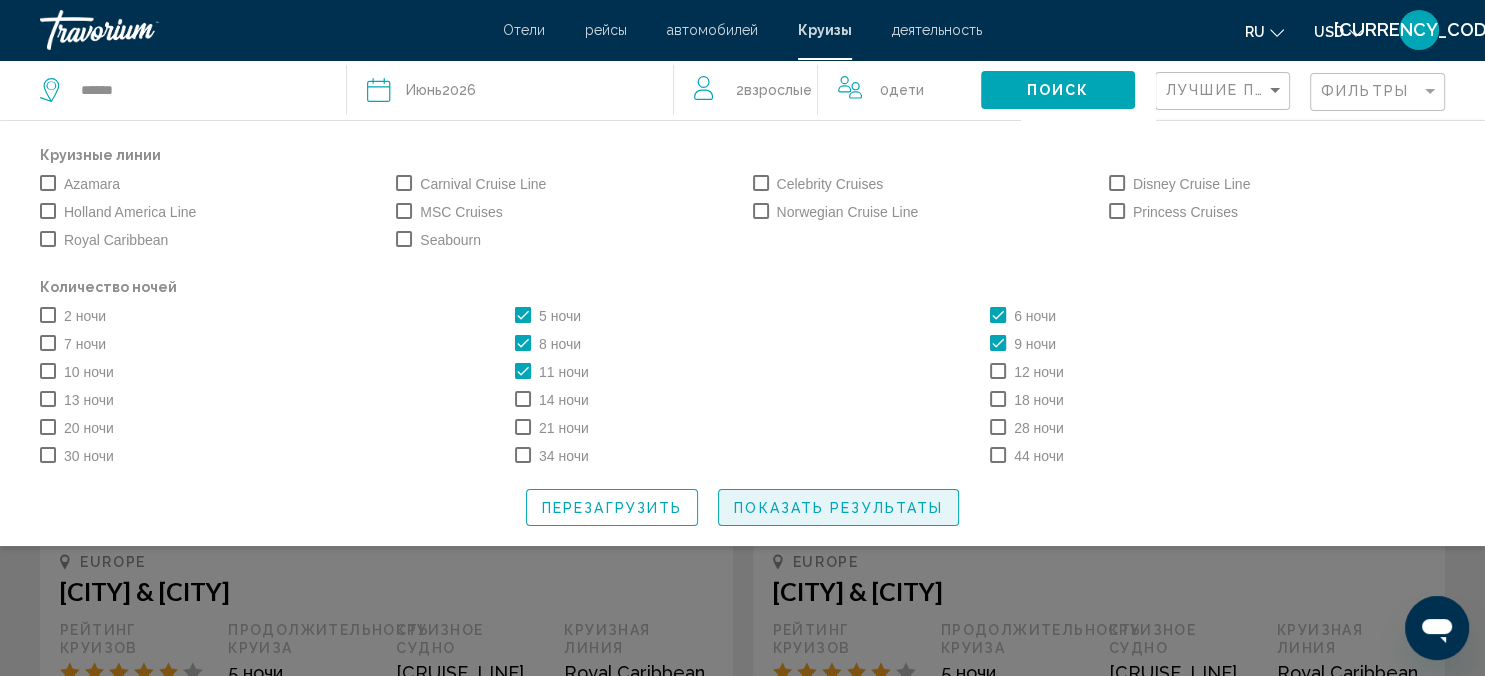 click on "Показать результаты" 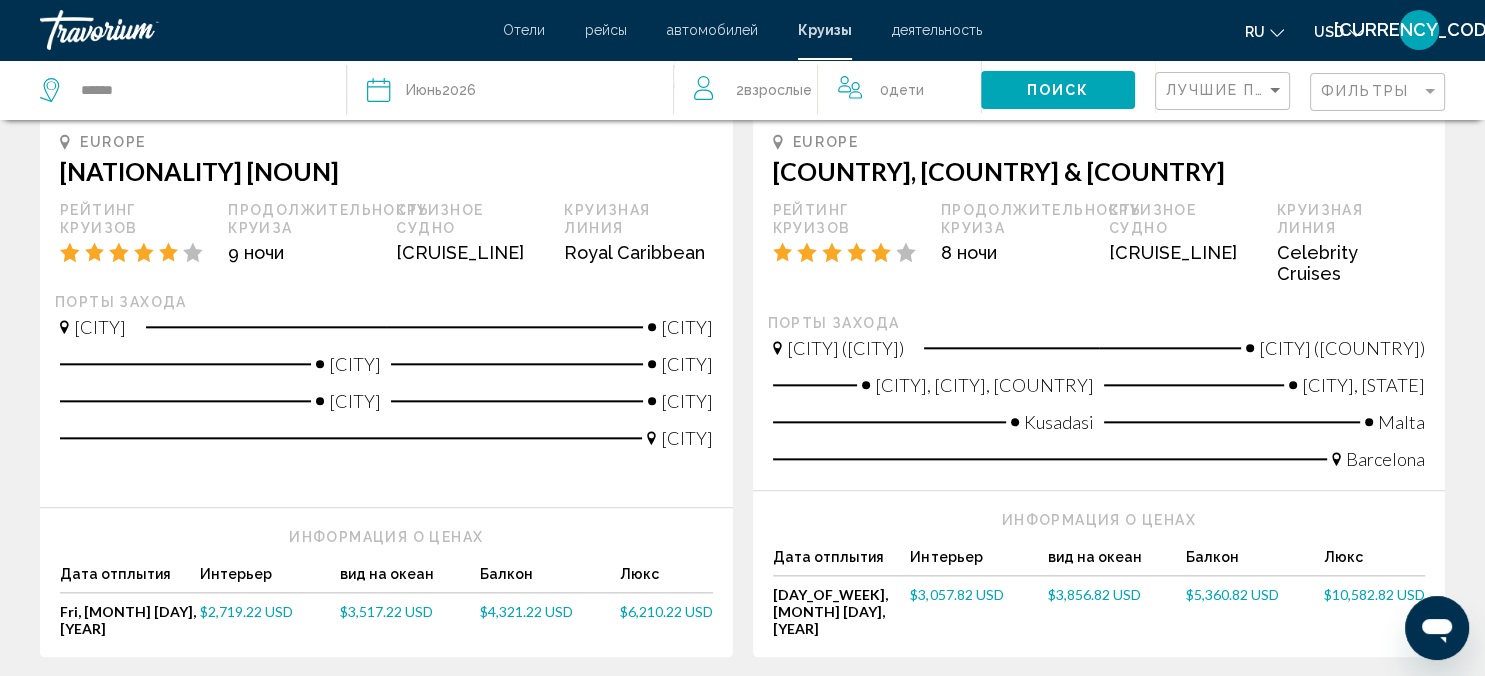 scroll, scrollTop: 2164, scrollLeft: 0, axis: vertical 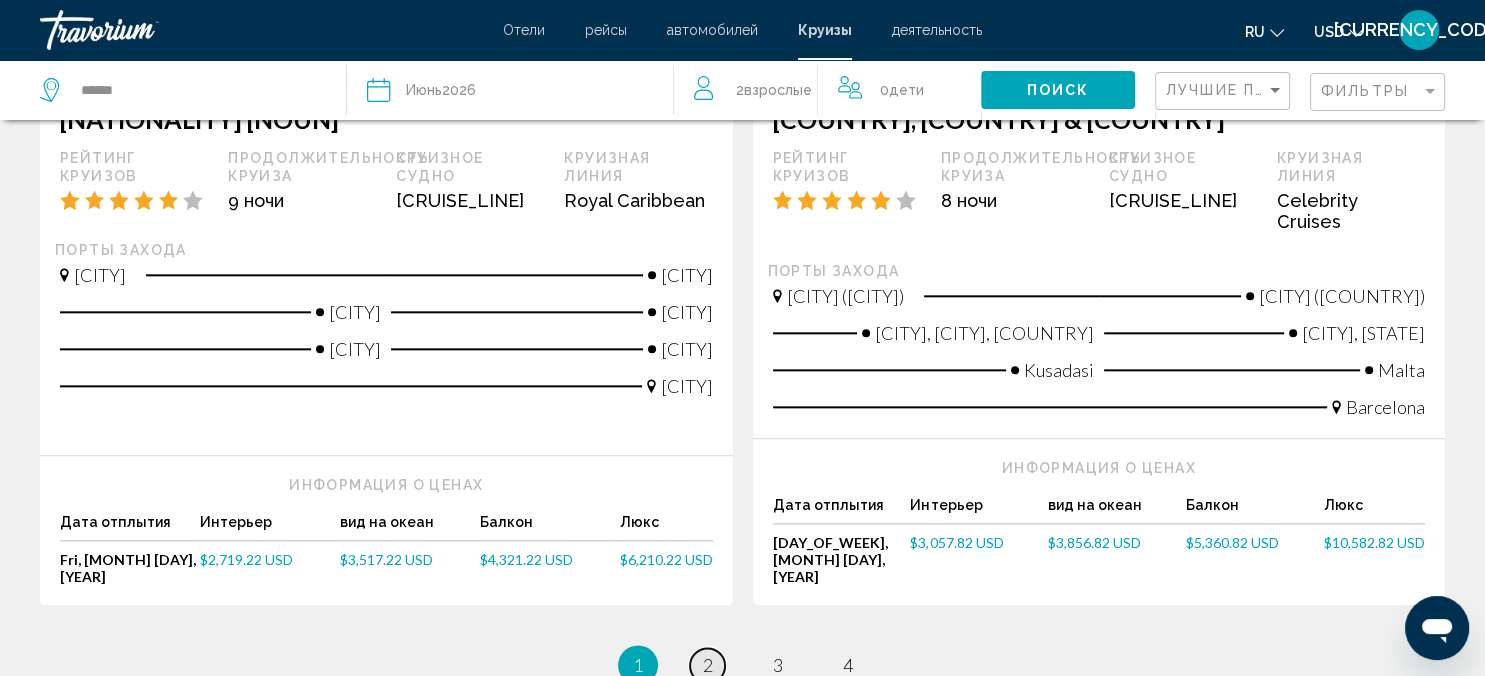 click on "page  2" at bounding box center (707, 665) 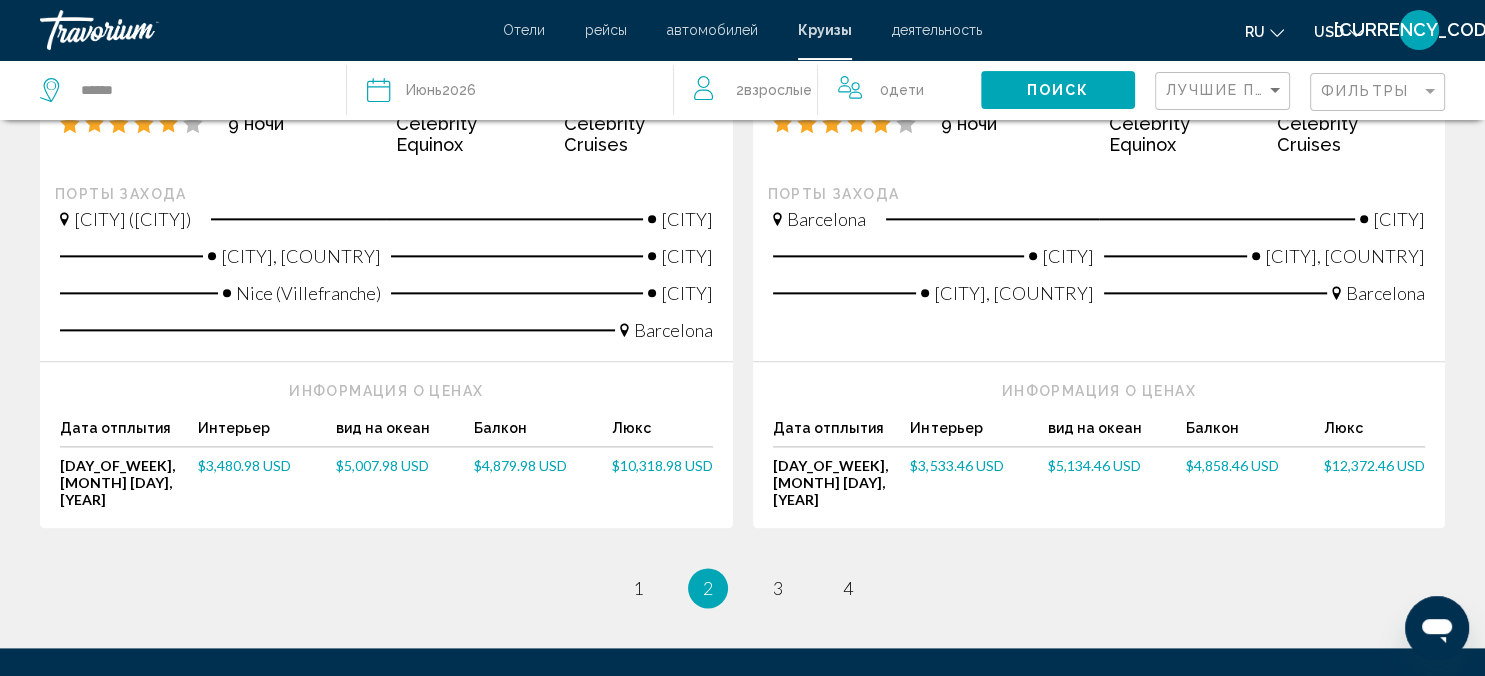 scroll, scrollTop: 2544, scrollLeft: 0, axis: vertical 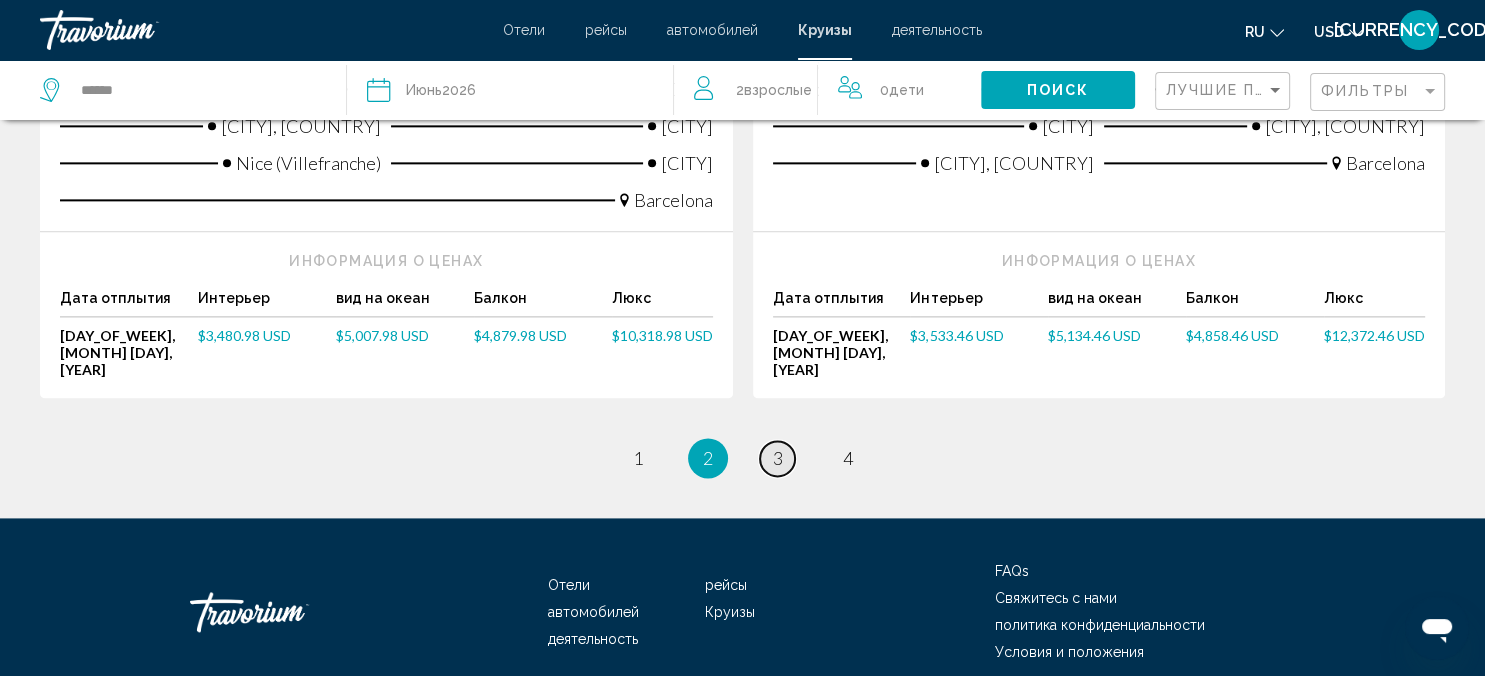 click on "3" at bounding box center [778, 458] 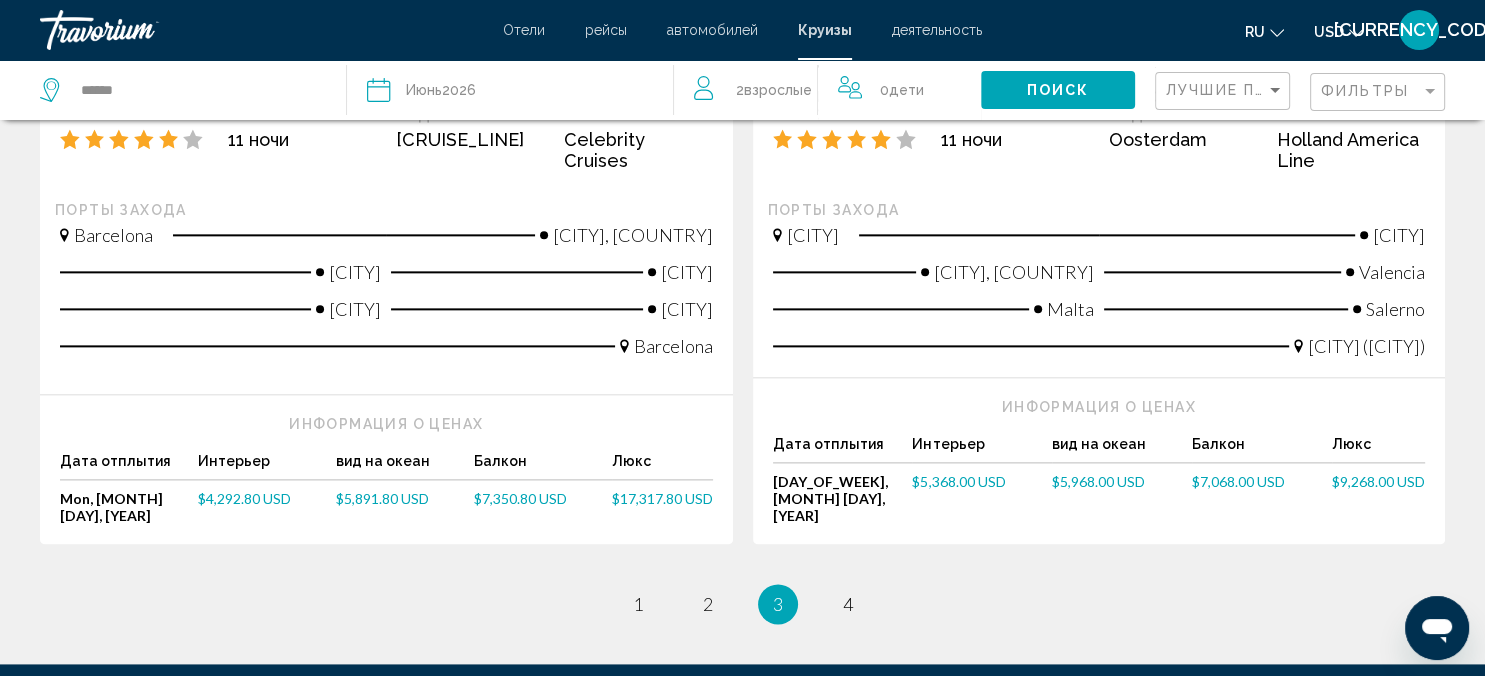 scroll, scrollTop: 2481, scrollLeft: 0, axis: vertical 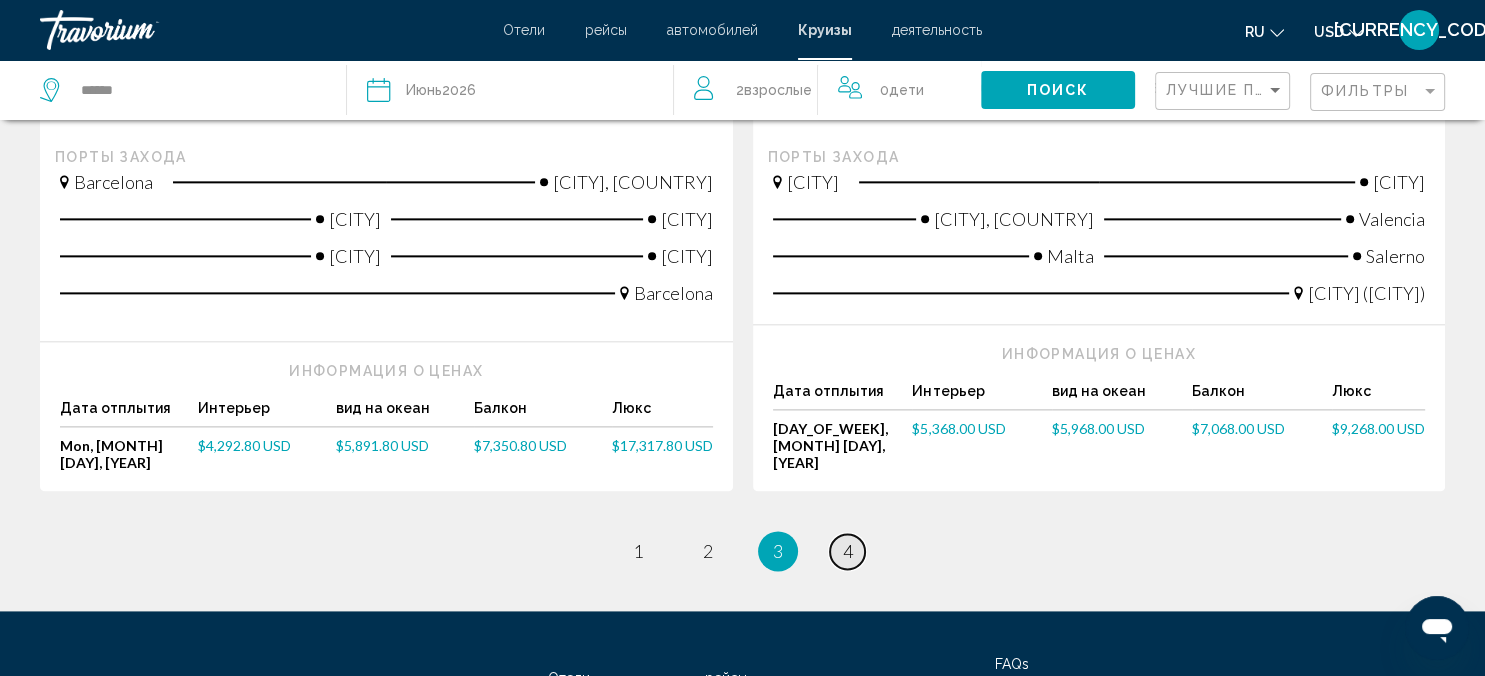 click on "4" at bounding box center (848, 551) 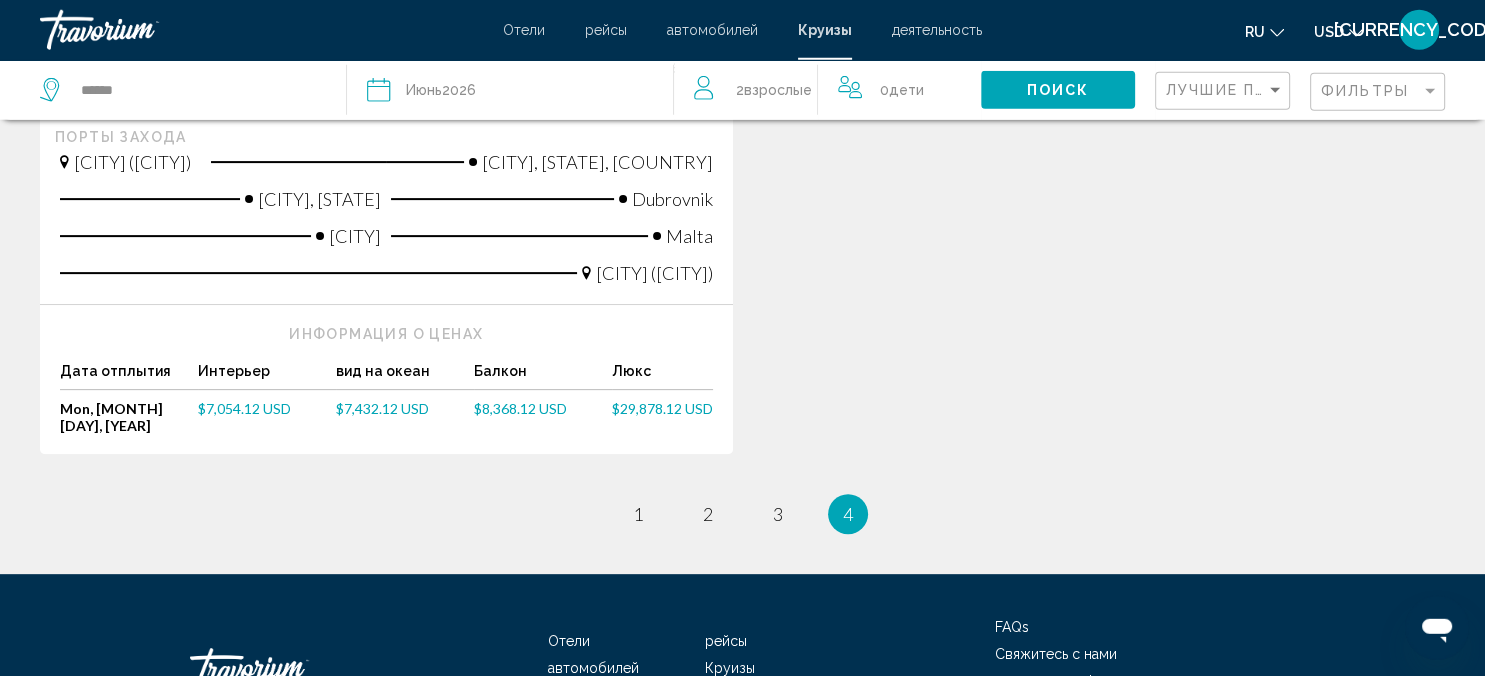 scroll, scrollTop: 761, scrollLeft: 0, axis: vertical 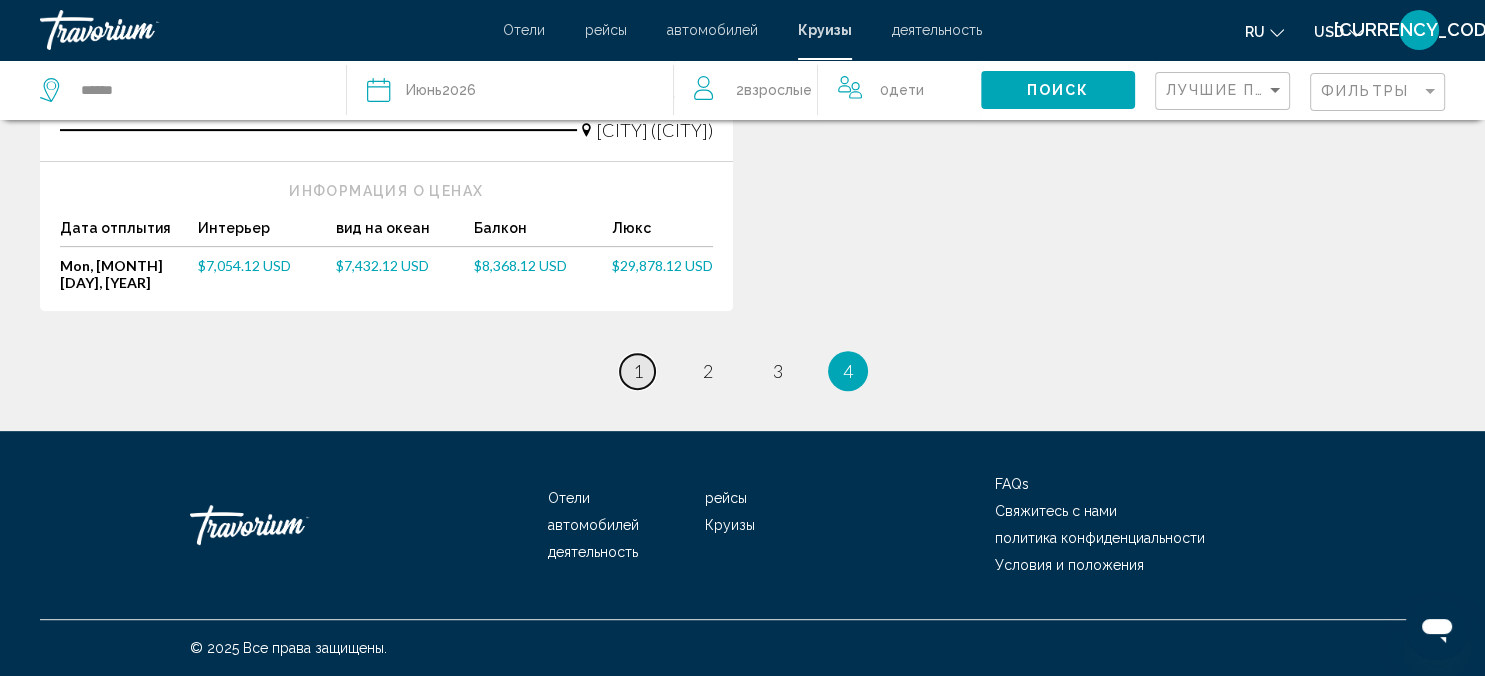 click on "1" at bounding box center (638, 371) 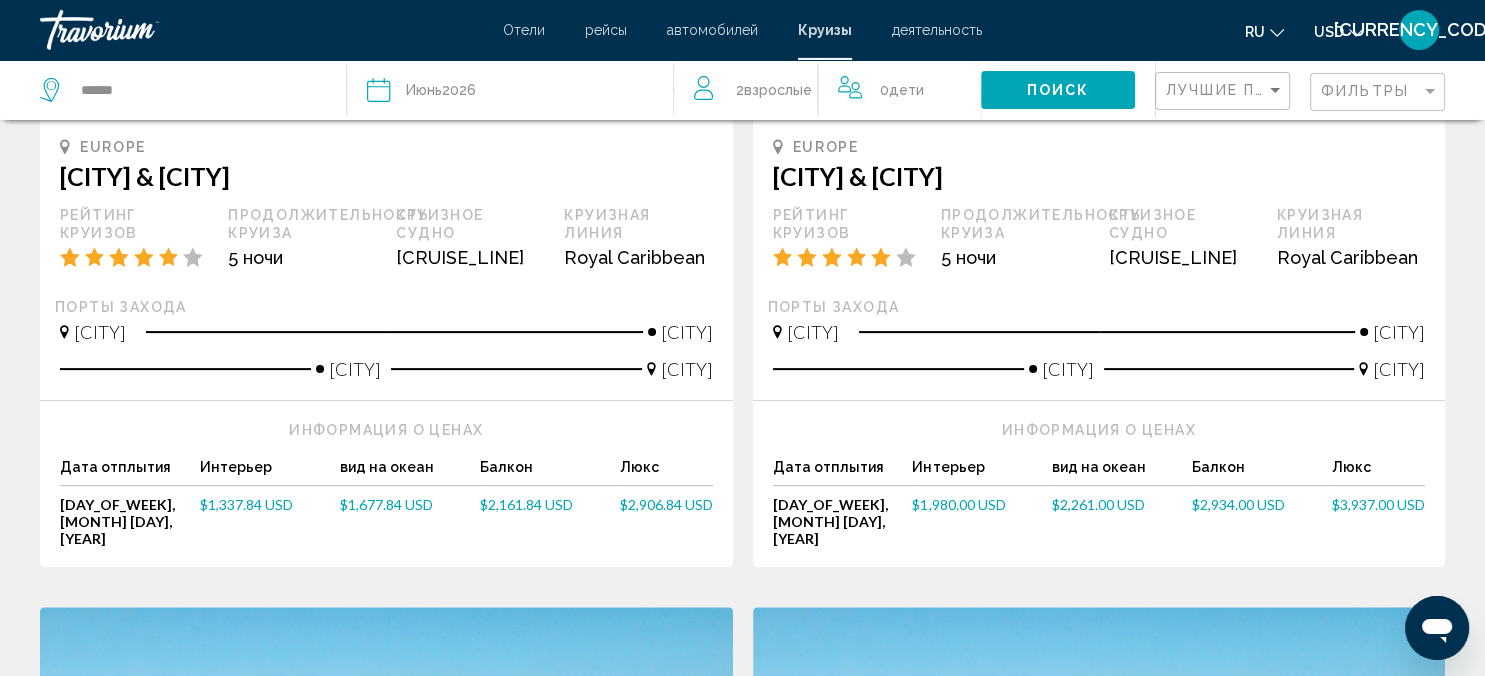 scroll, scrollTop: 422, scrollLeft: 0, axis: vertical 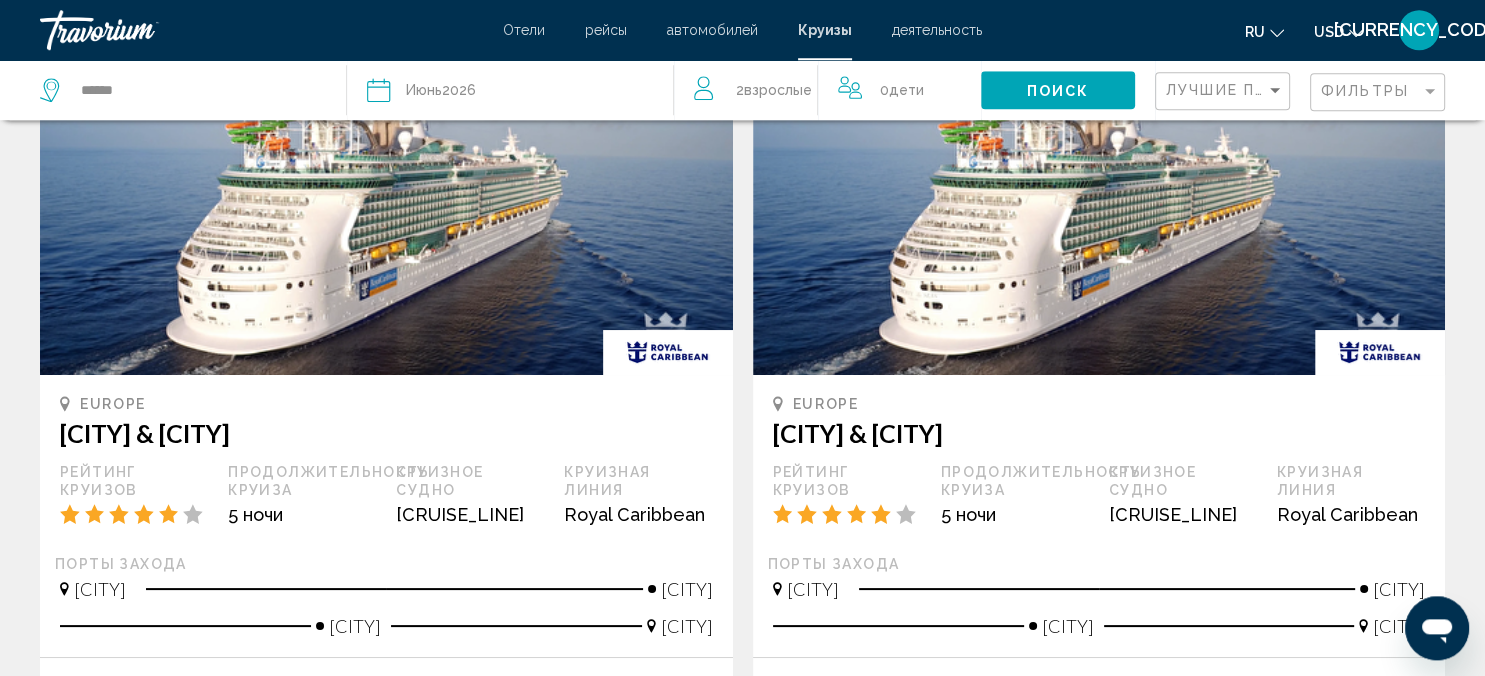 click at bounding box center [1099, 215] 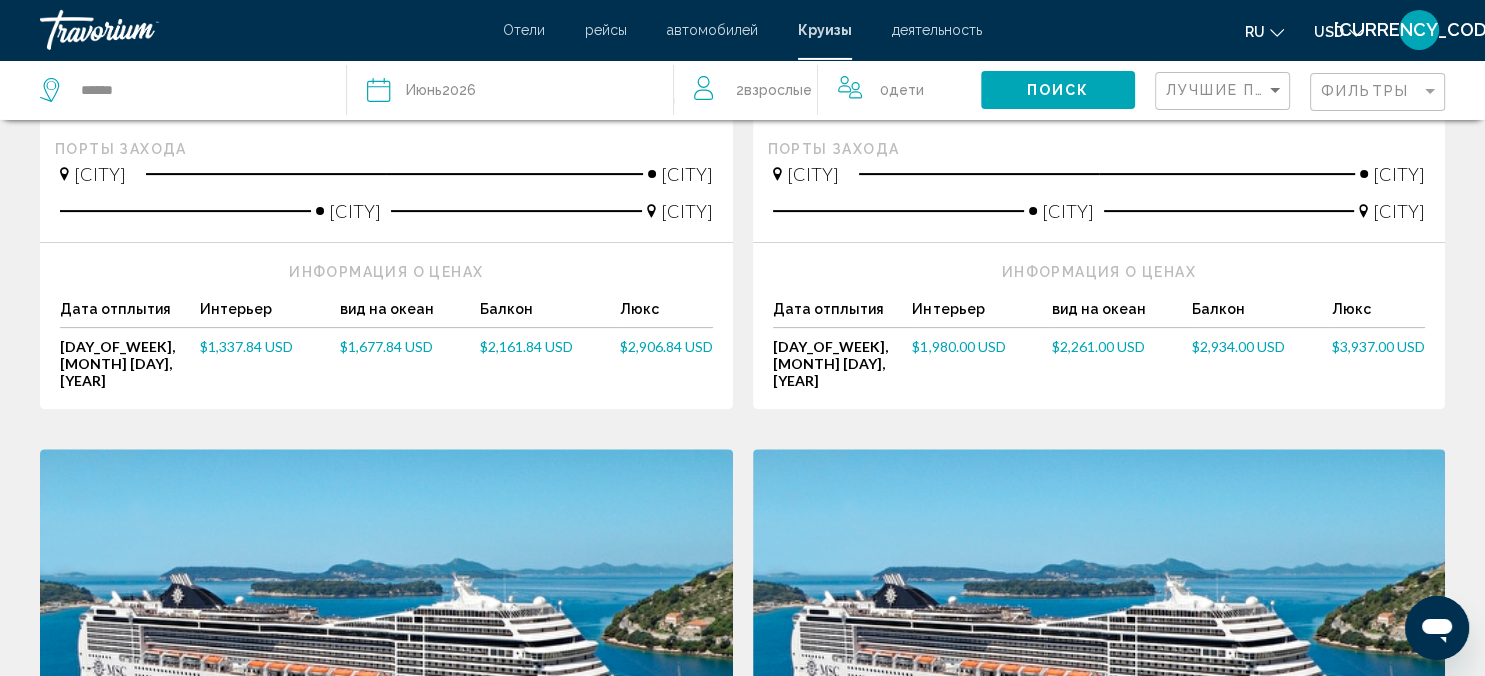 scroll, scrollTop: 580, scrollLeft: 0, axis: vertical 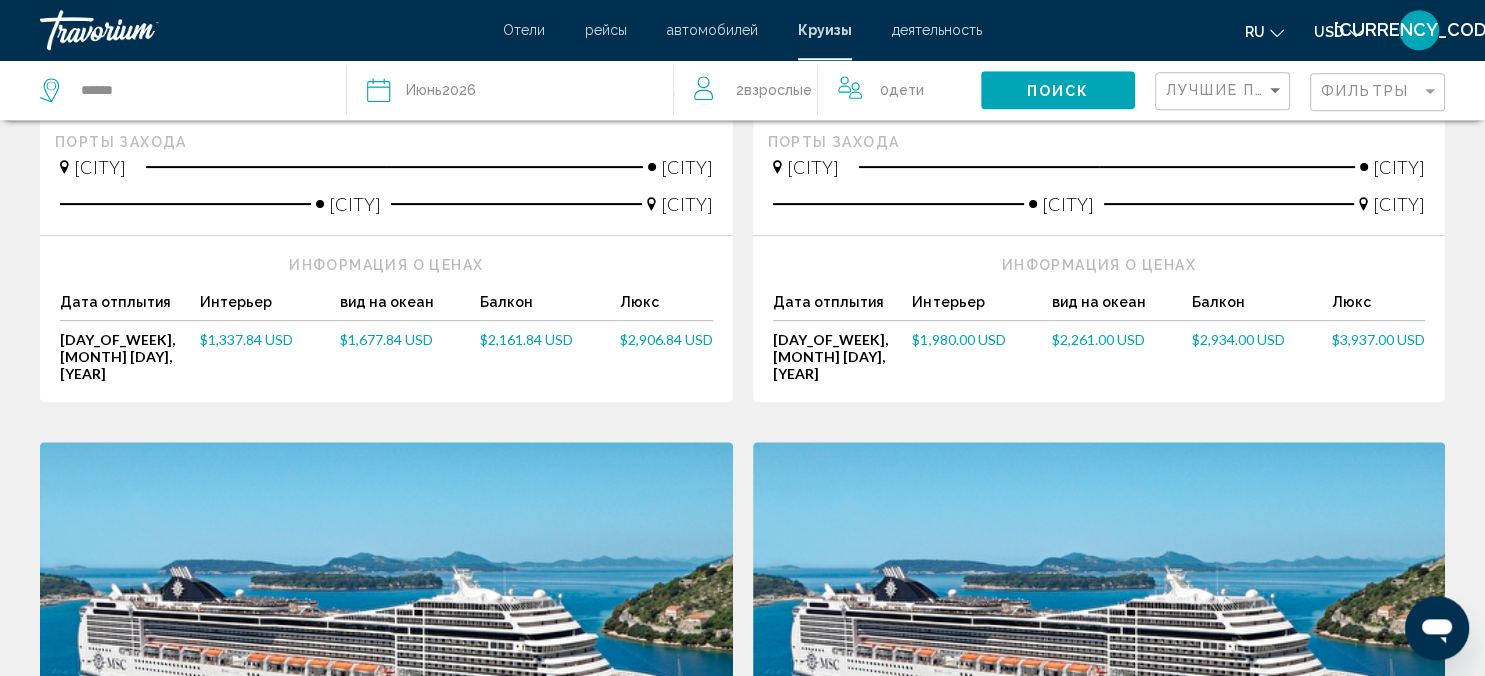 click on "$1,980.00 USD" at bounding box center [958, 339] 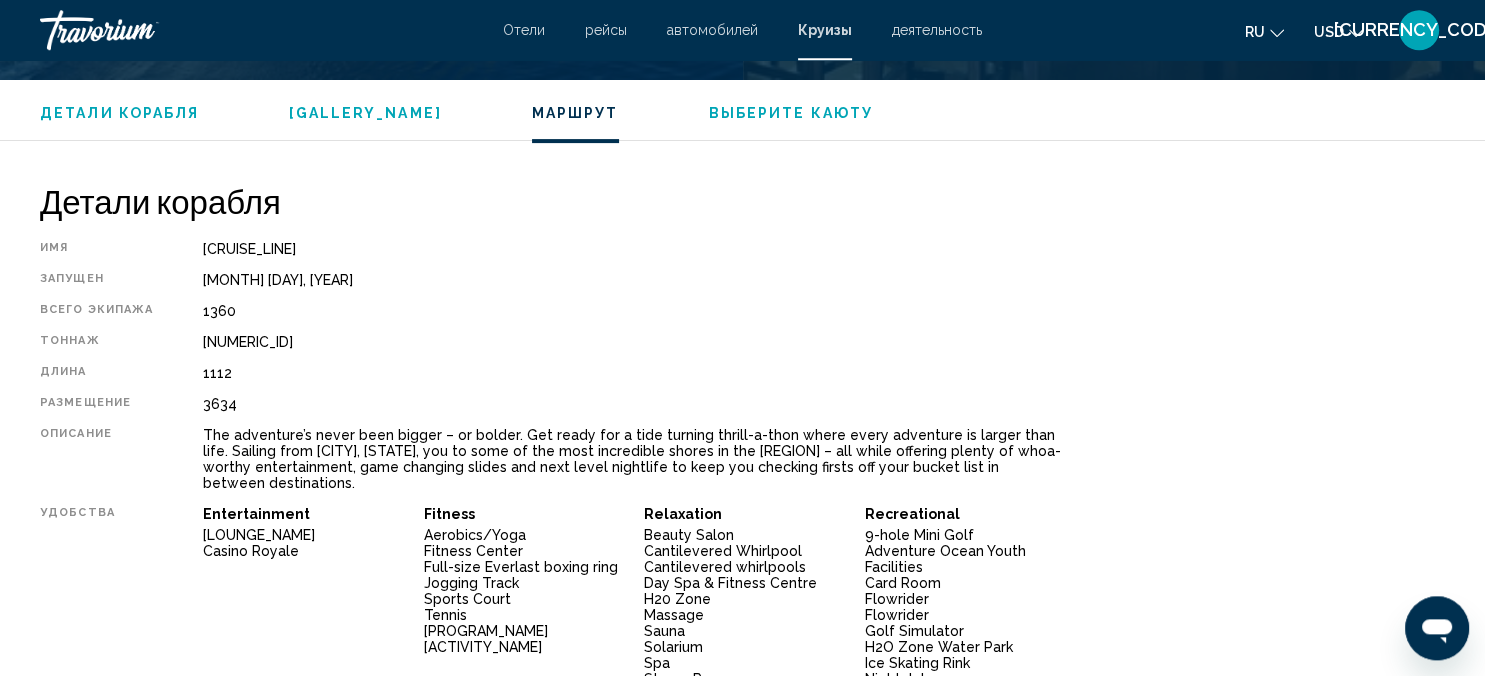 scroll, scrollTop: 2840, scrollLeft: 0, axis: vertical 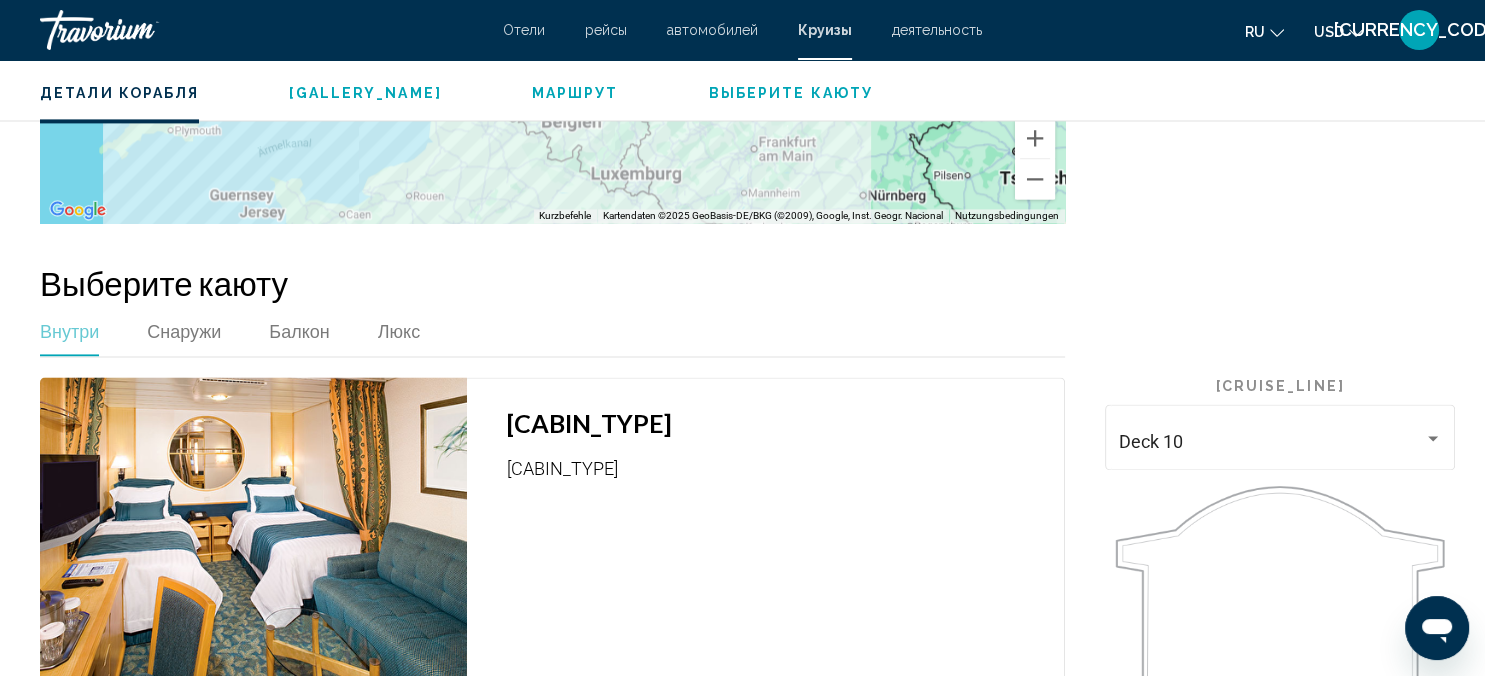type 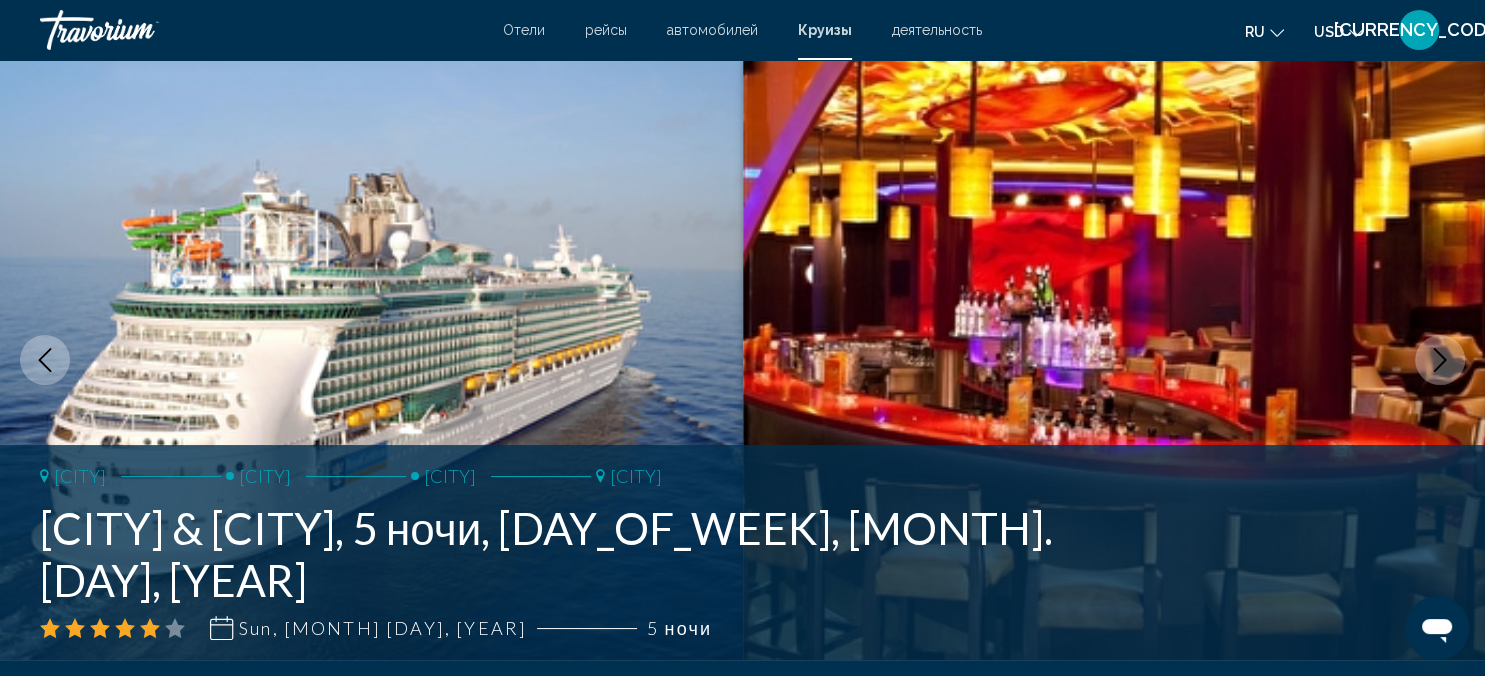 scroll, scrollTop: 29, scrollLeft: 0, axis: vertical 